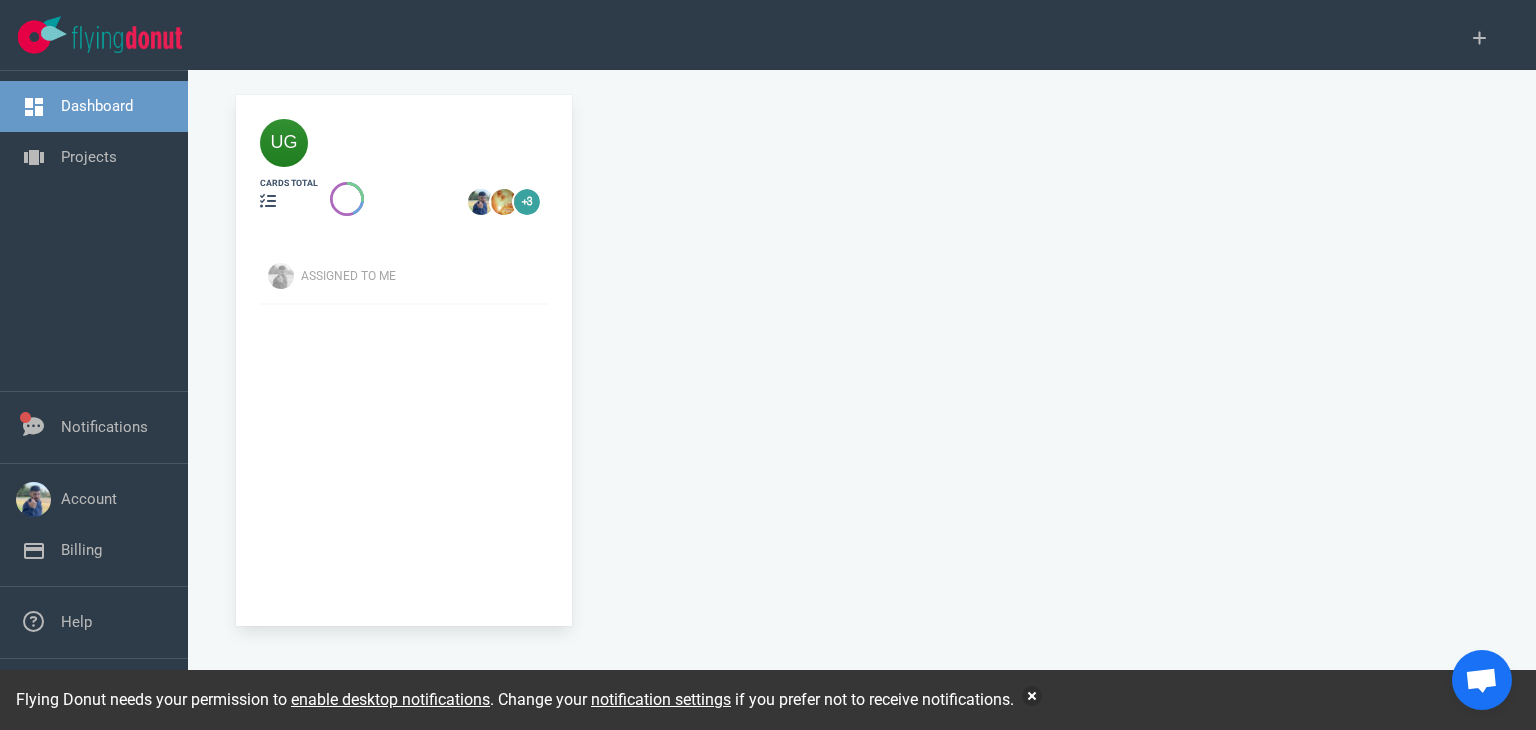scroll, scrollTop: 0, scrollLeft: 0, axis: both 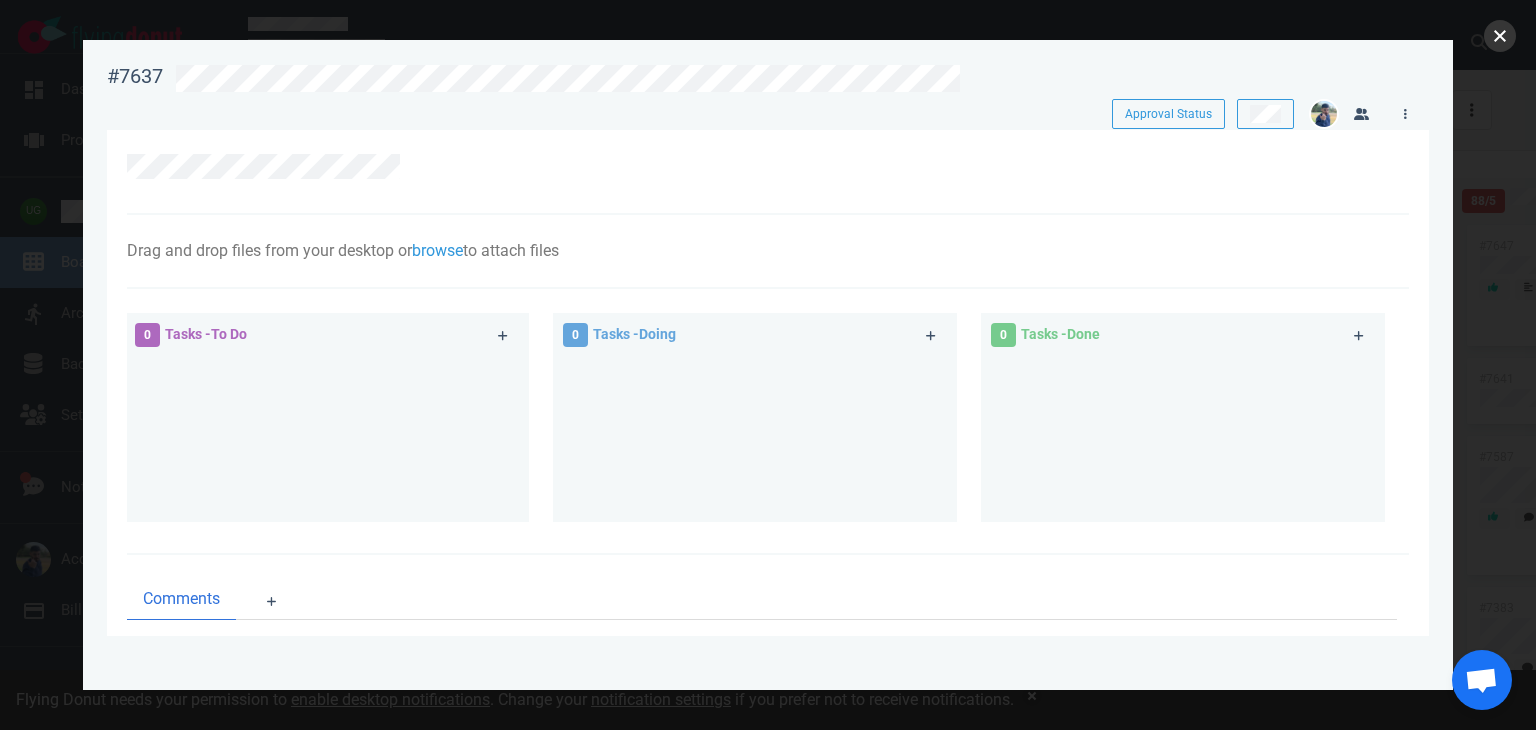click at bounding box center [1500, 36] 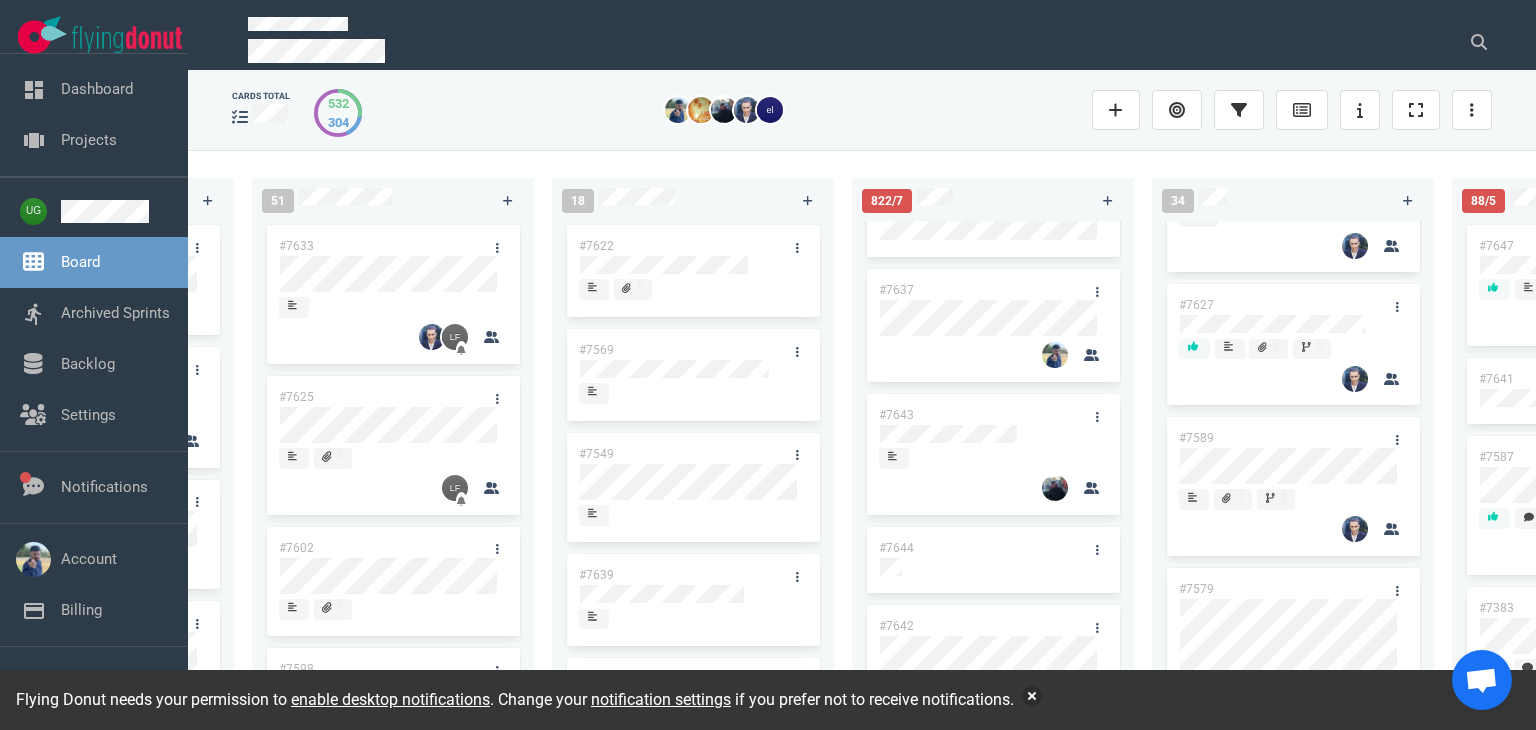 scroll, scrollTop: 298, scrollLeft: 0, axis: vertical 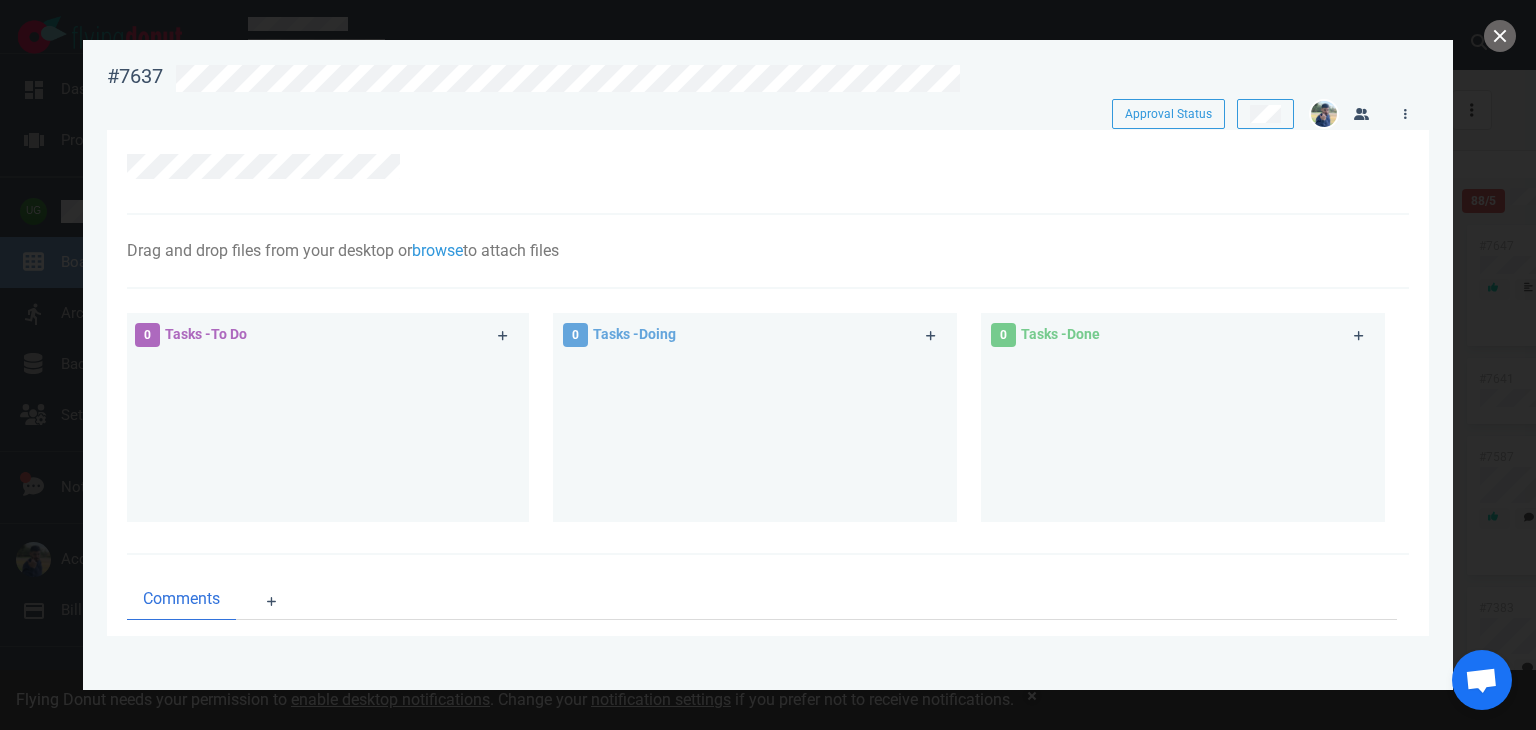 click on "#7637" at bounding box center (135, 76) 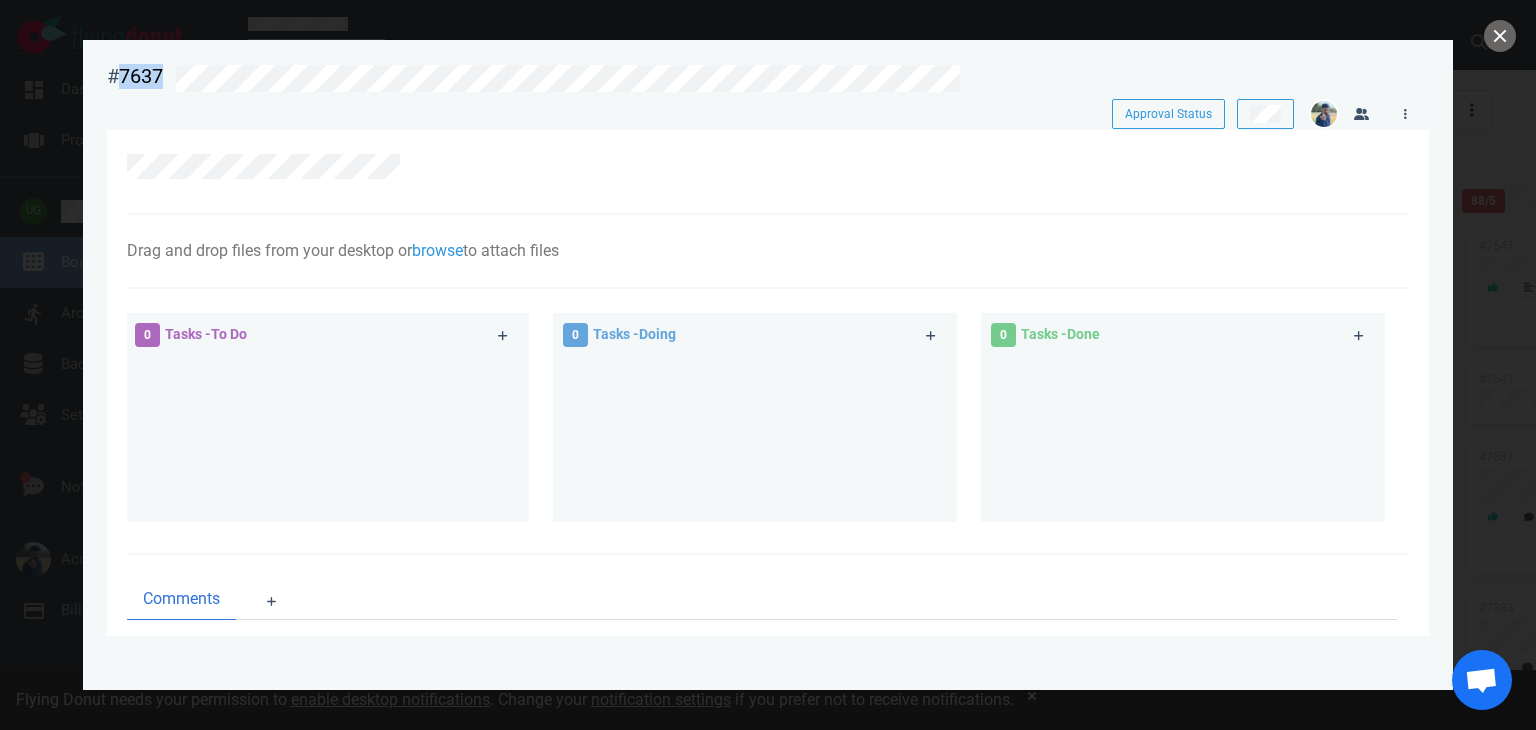 click on "#7637" at bounding box center [135, 76] 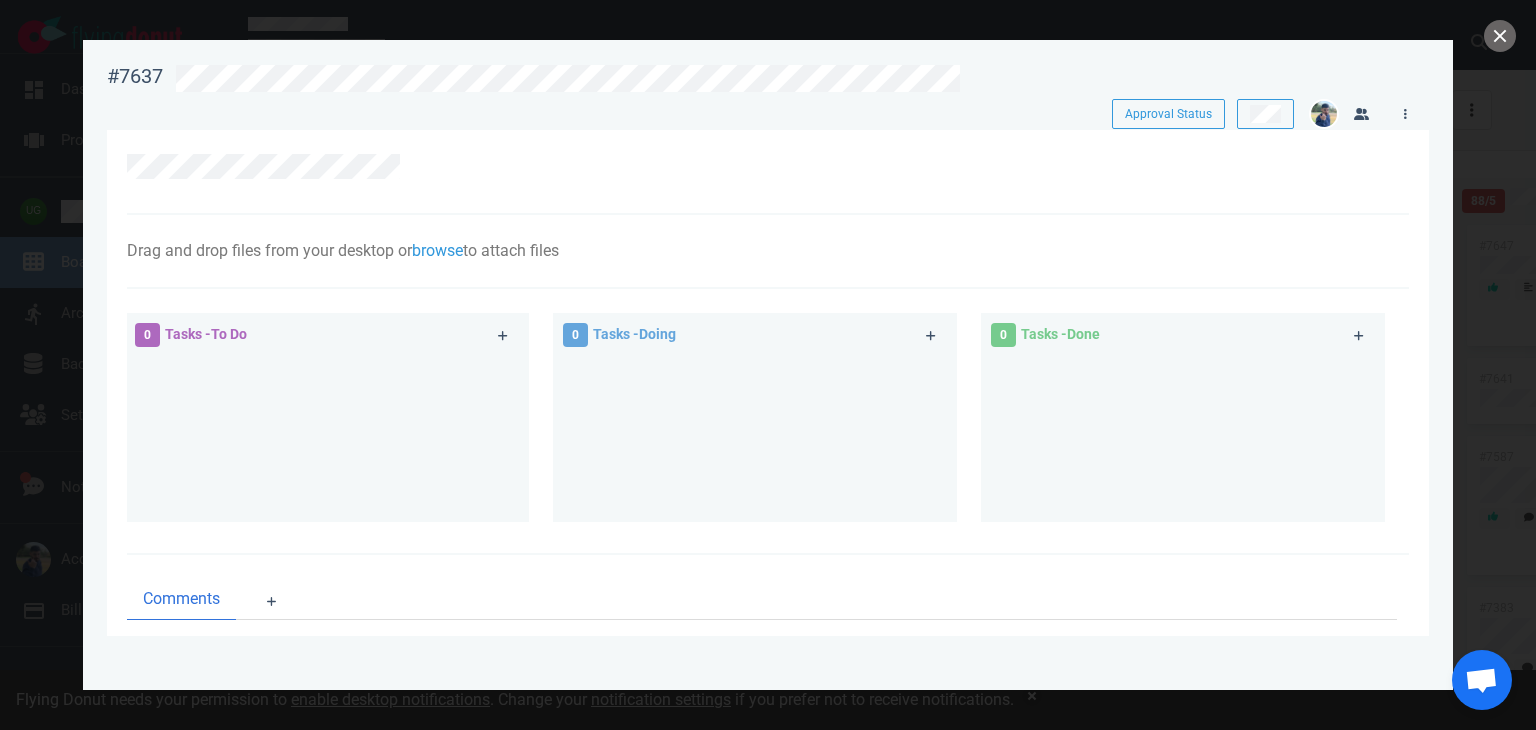 click on "#7637" at bounding box center [135, 76] 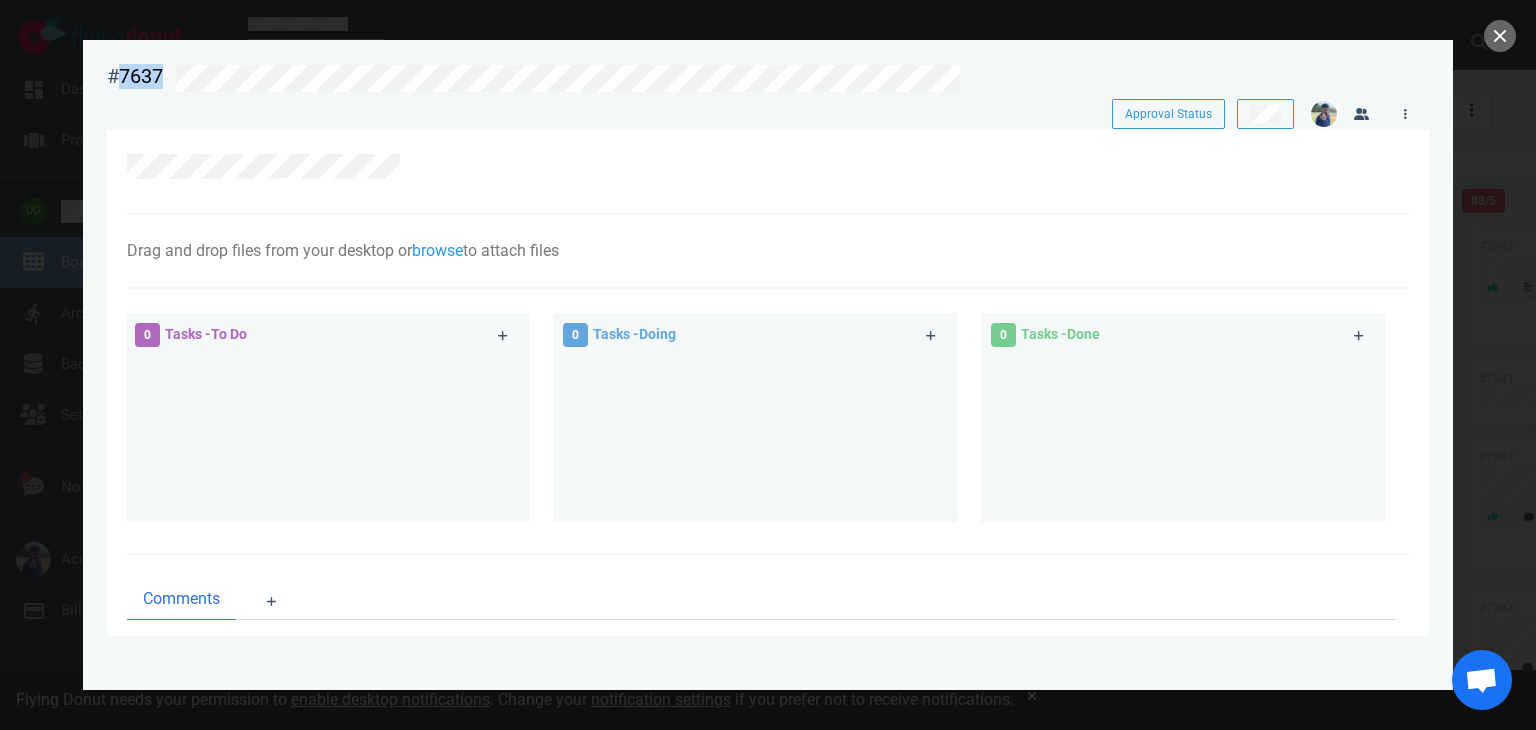 click on "#7637" at bounding box center [135, 76] 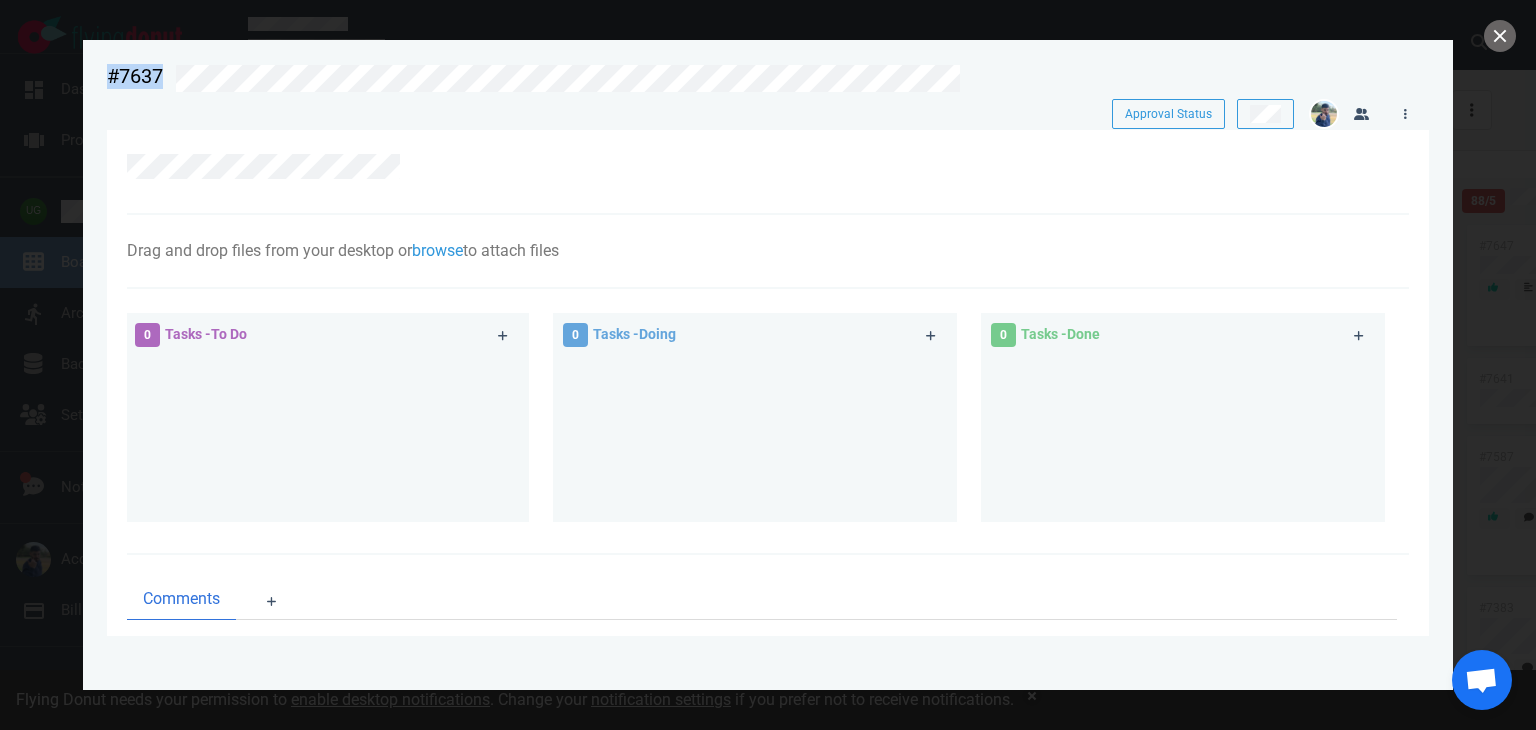 click on "#7637" at bounding box center (135, 76) 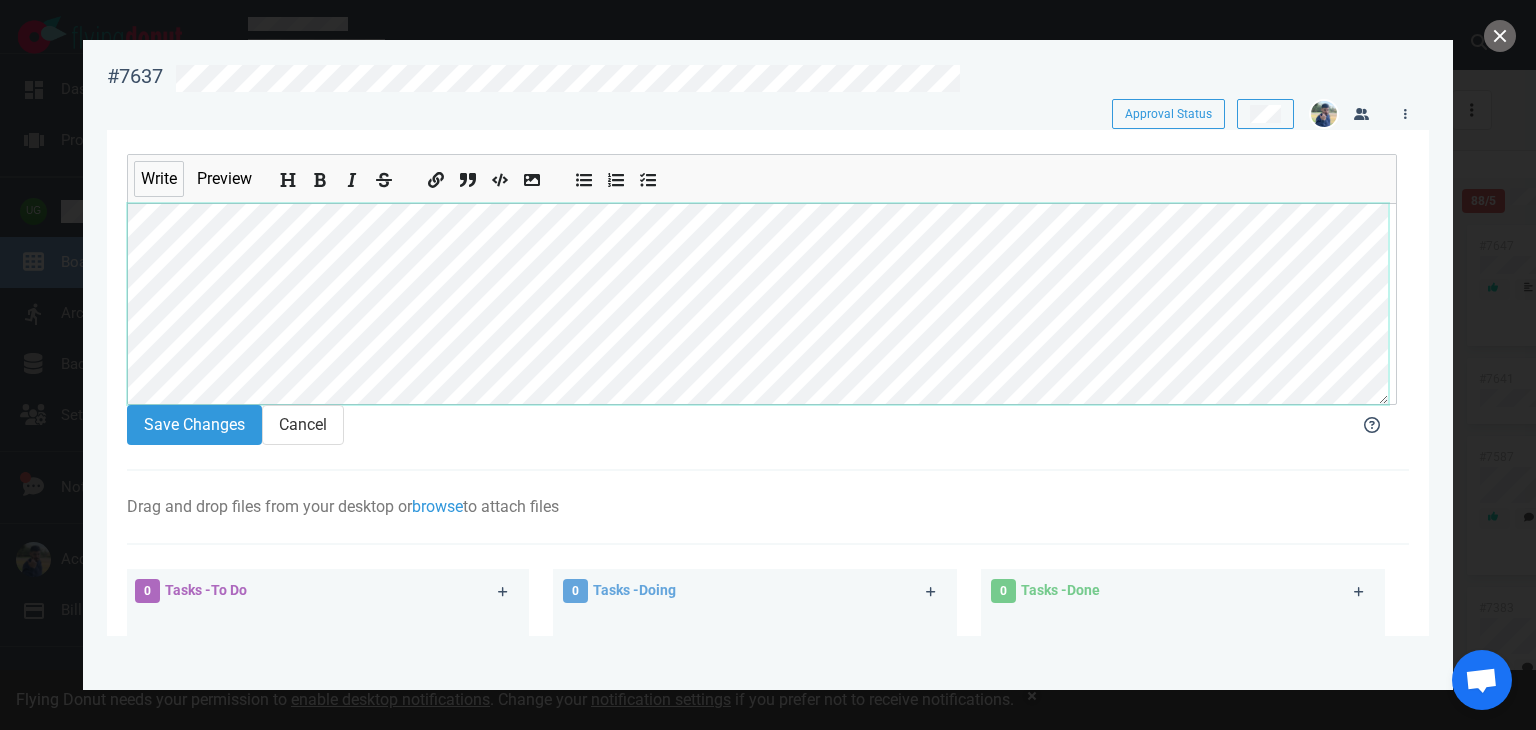 click on "#7637 Approval Status Approval Status Write Preview Save Changes Cancel Drag and drop files from your desktop or  browse  to attach files Attach Files Computer Google Drive Dropbox 0 Tasks -  To Do 0 Tasks -  Doing 0 Tasks -  Done Comments" at bounding box center (768, 365) 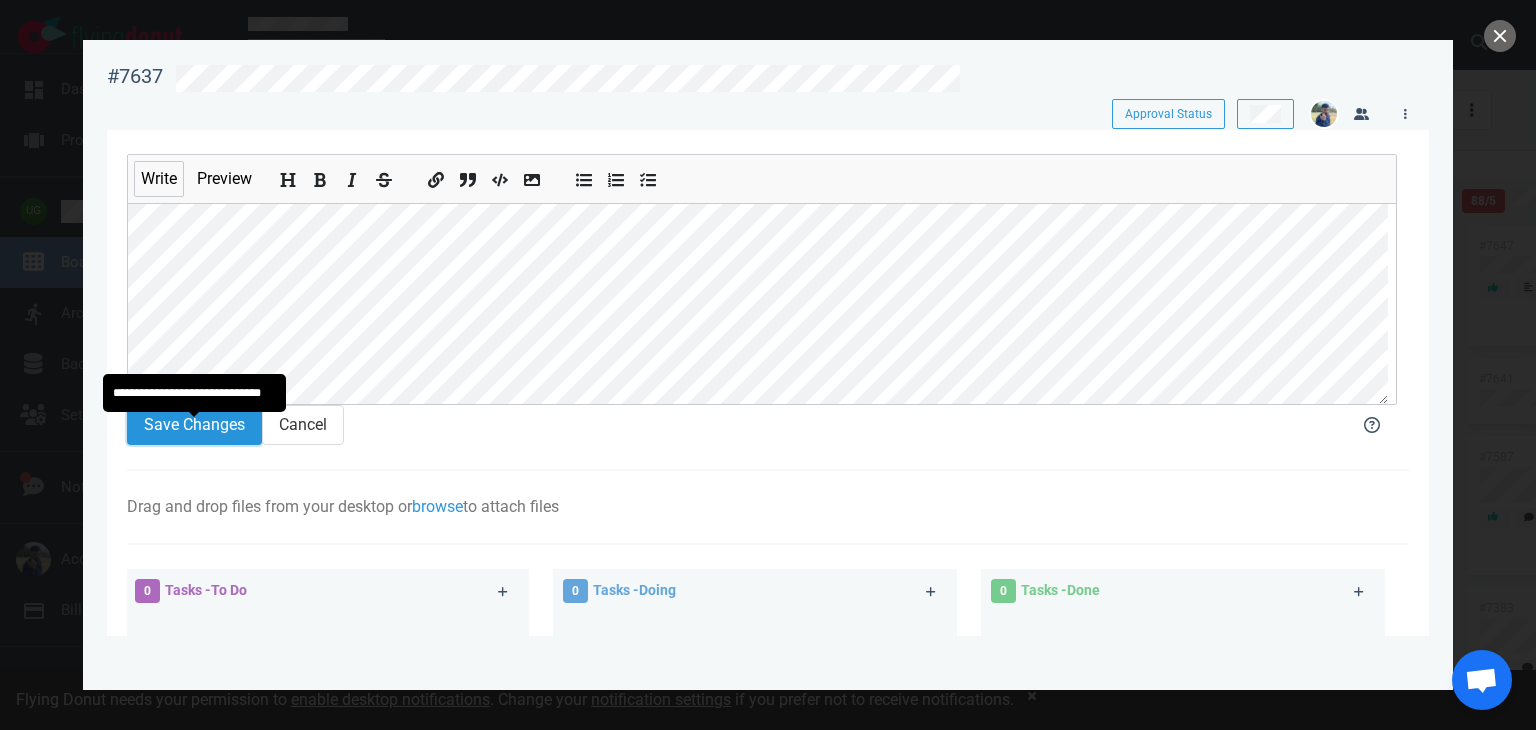 click on "Save Changes" at bounding box center [194, 425] 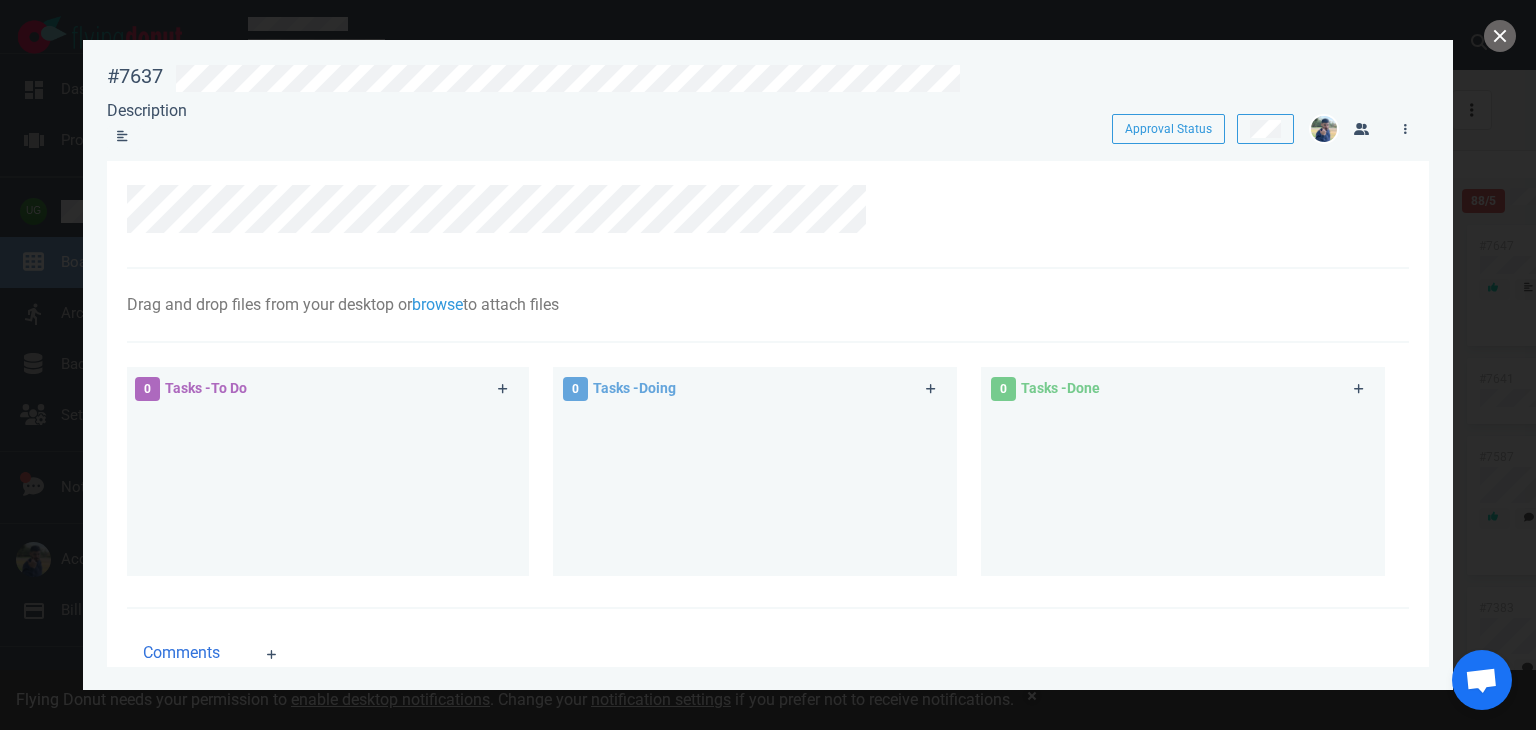 click on "#7637" at bounding box center (135, 76) 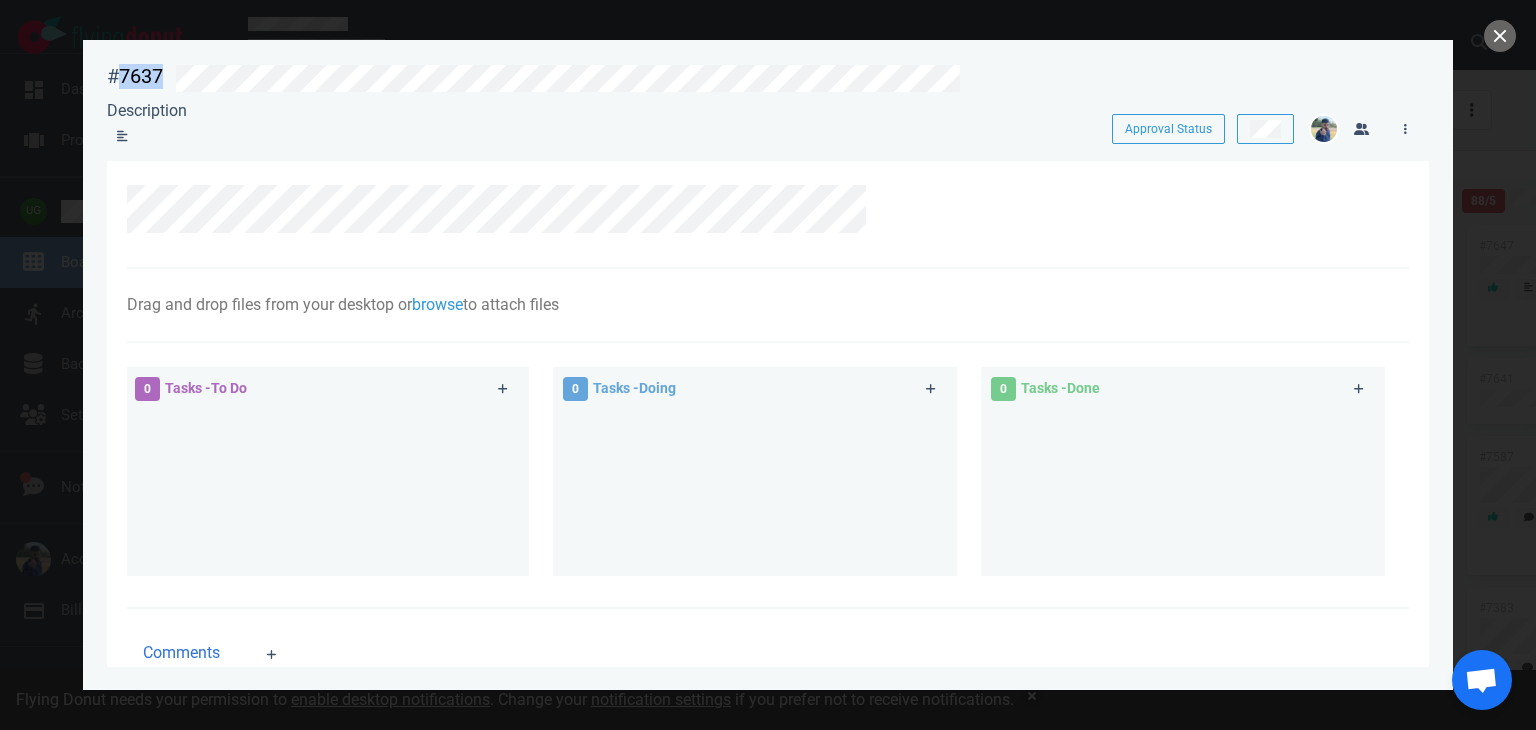 click on "#7637" at bounding box center [135, 76] 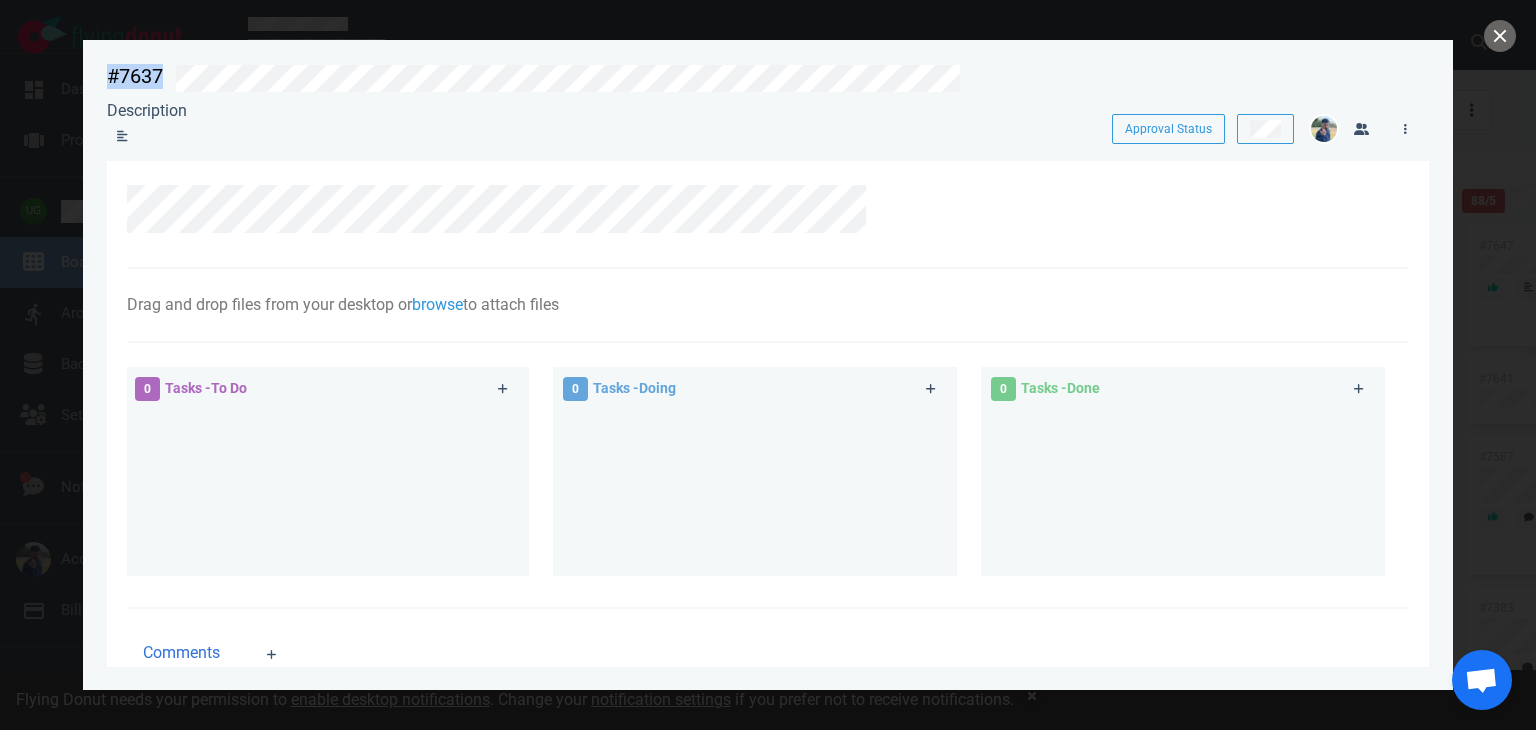 click on "#7637" at bounding box center [135, 76] 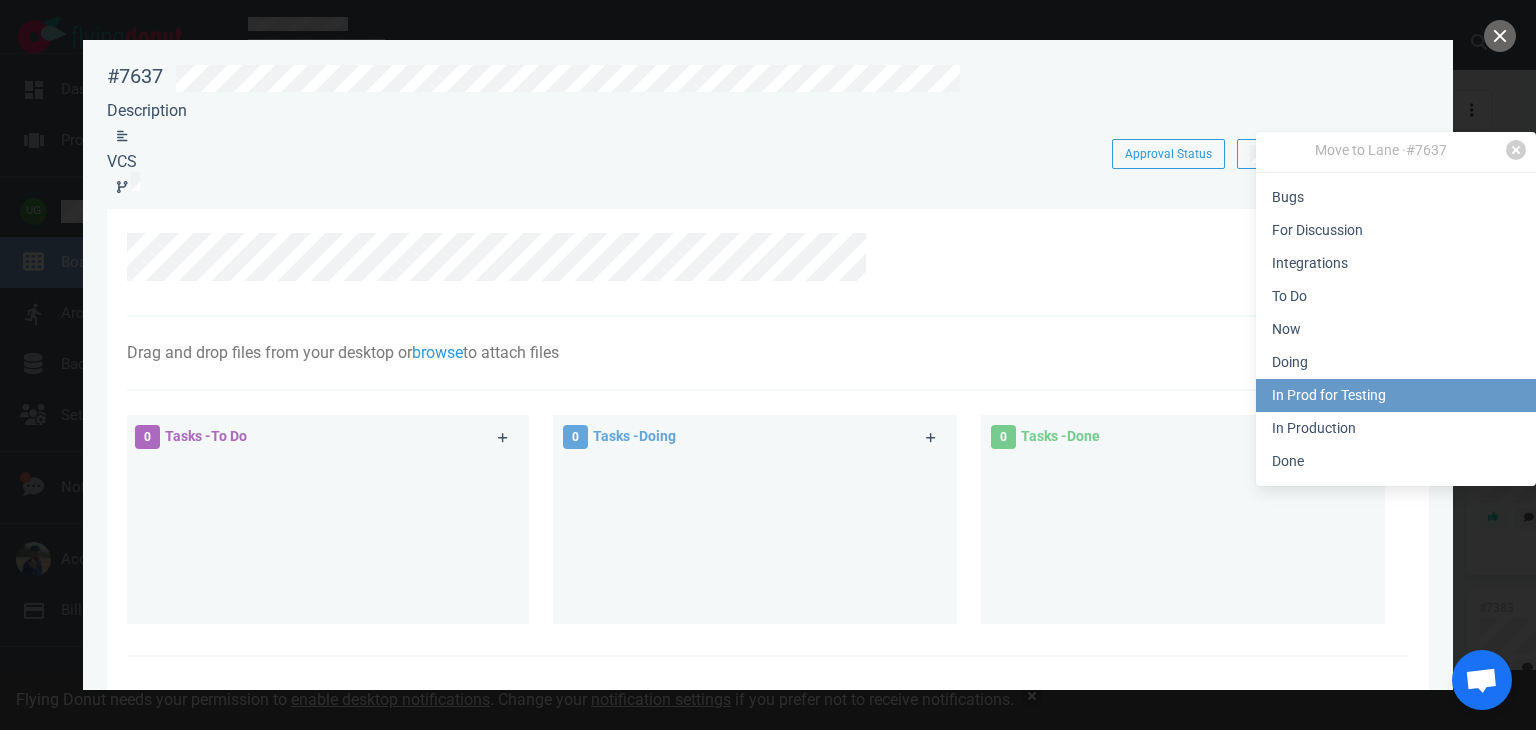 click on "In Prod for Testing" at bounding box center [1396, 395] 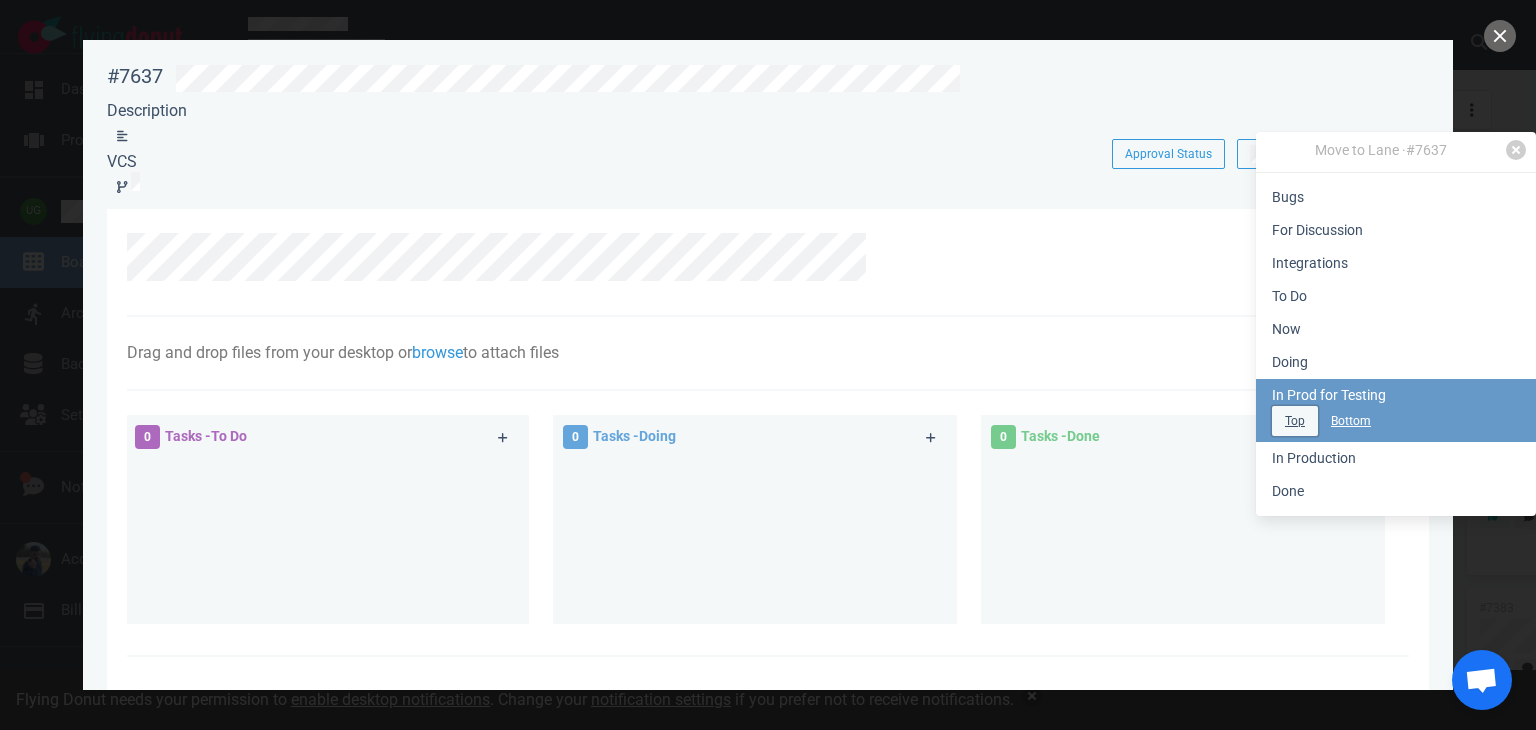 click on "Top" at bounding box center (1295, 421) 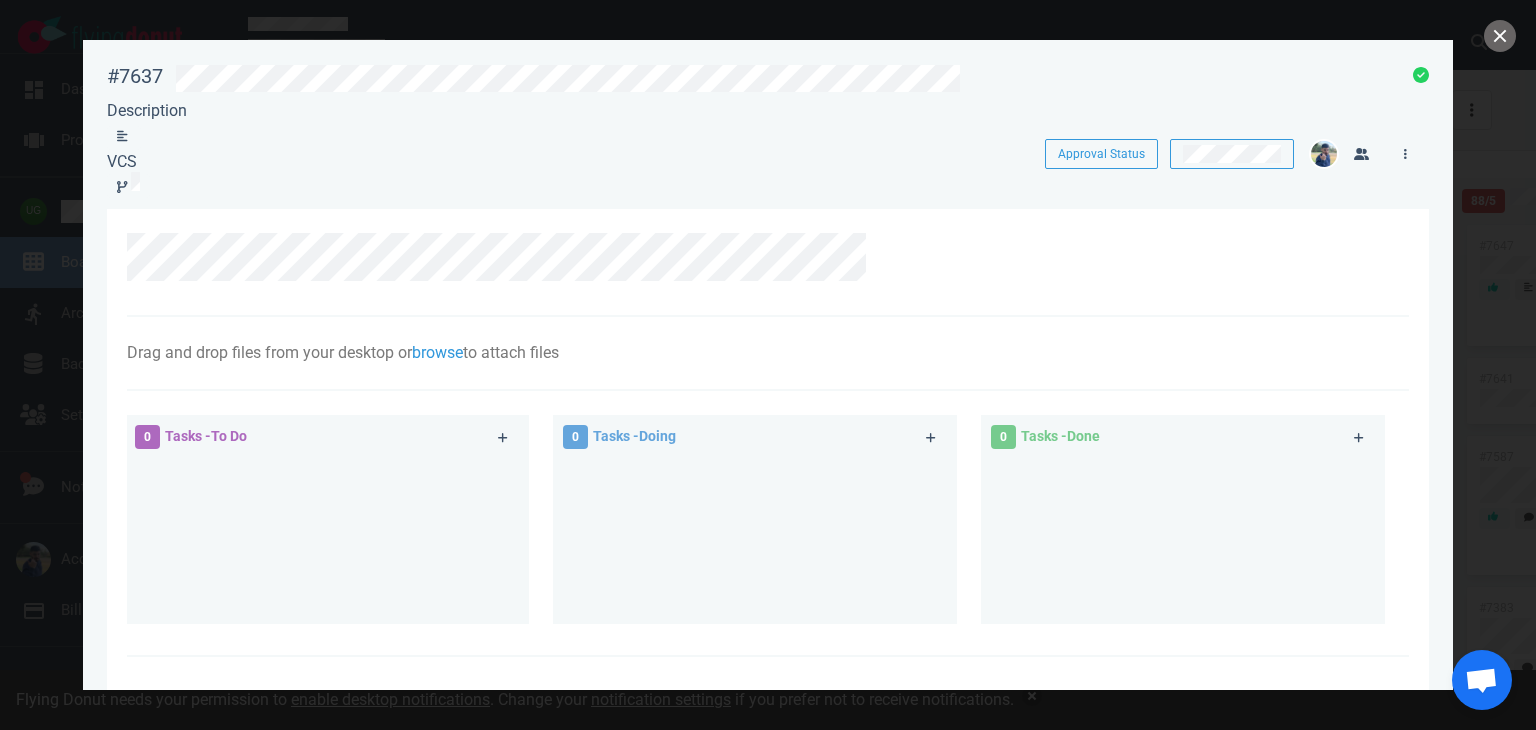 click at bounding box center (768, 365) 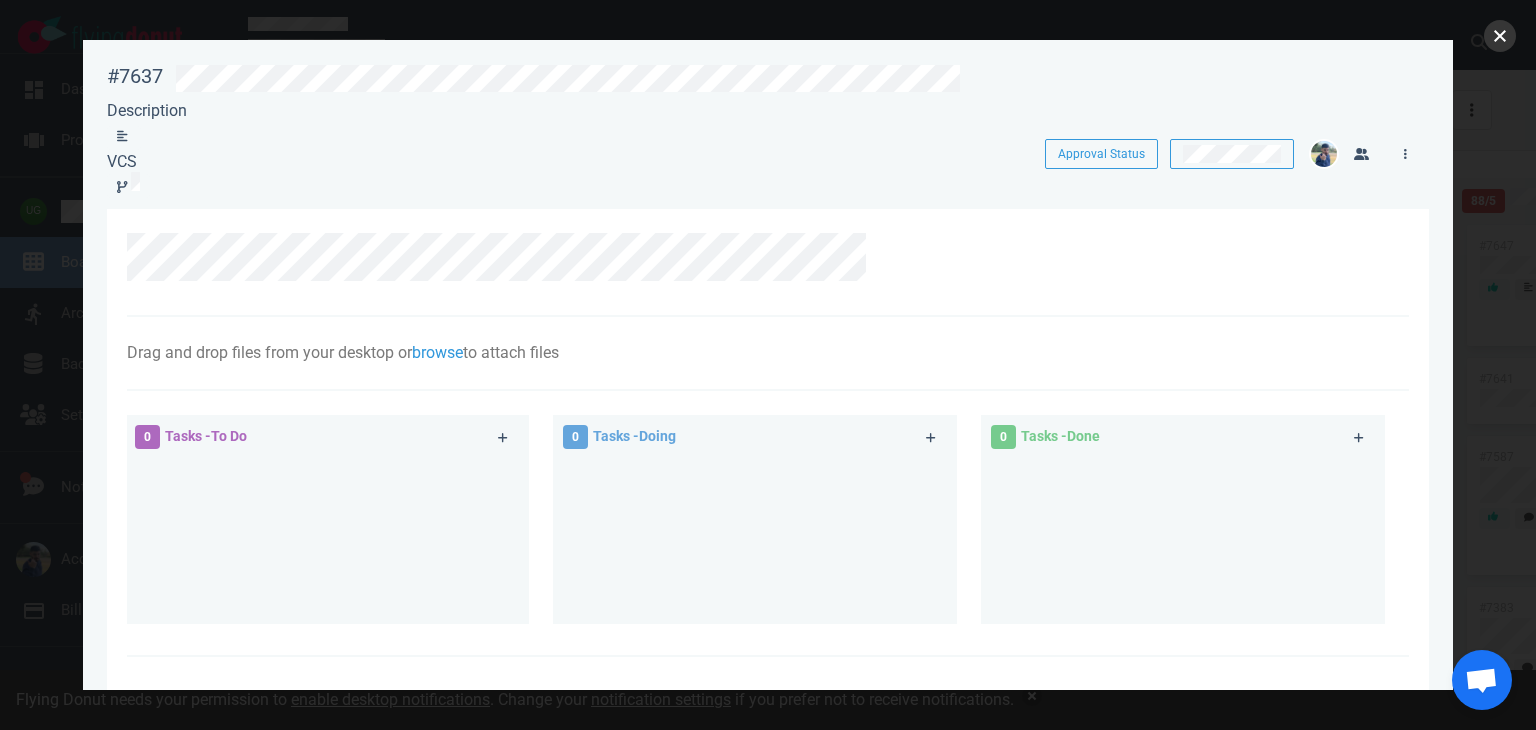 click at bounding box center (1500, 36) 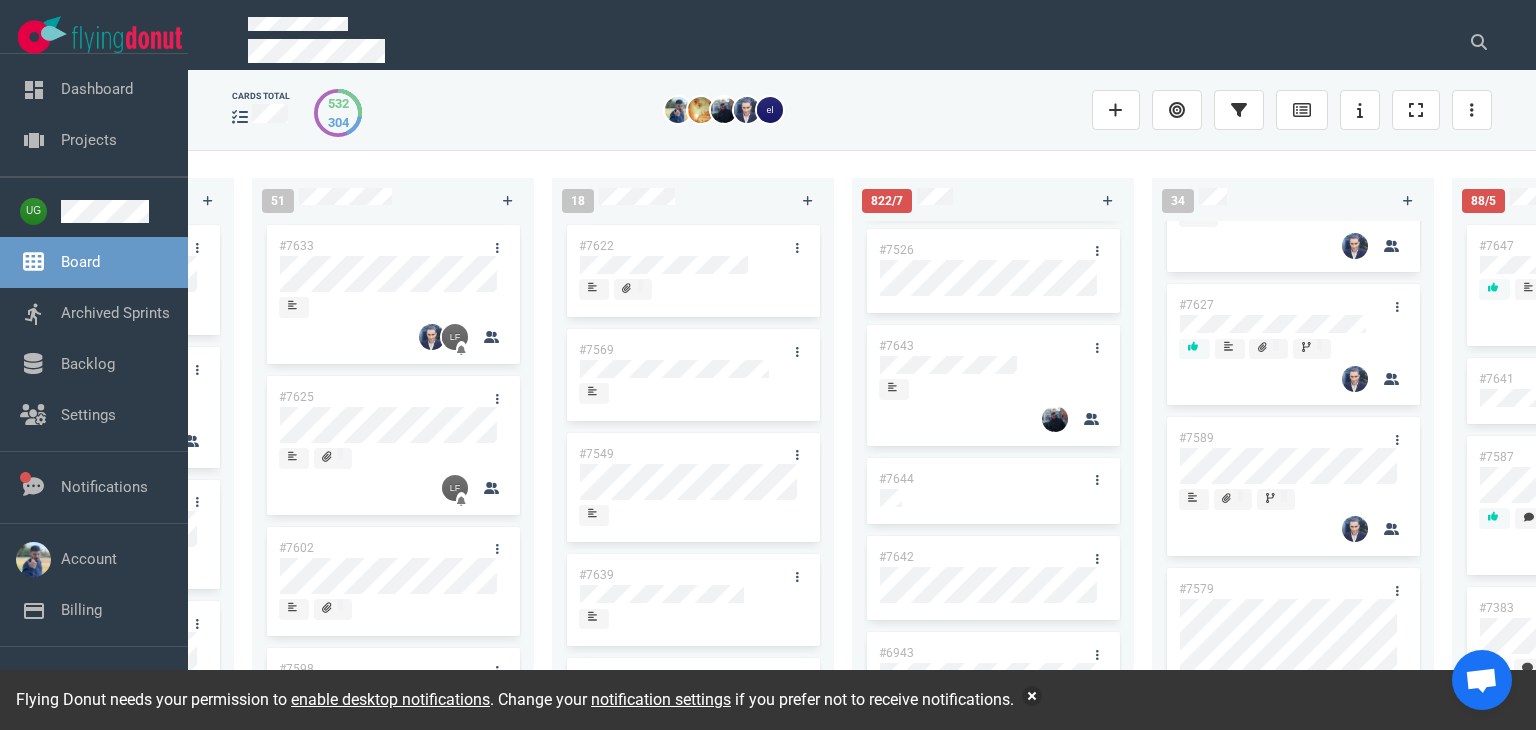 scroll, scrollTop: 388, scrollLeft: 0, axis: vertical 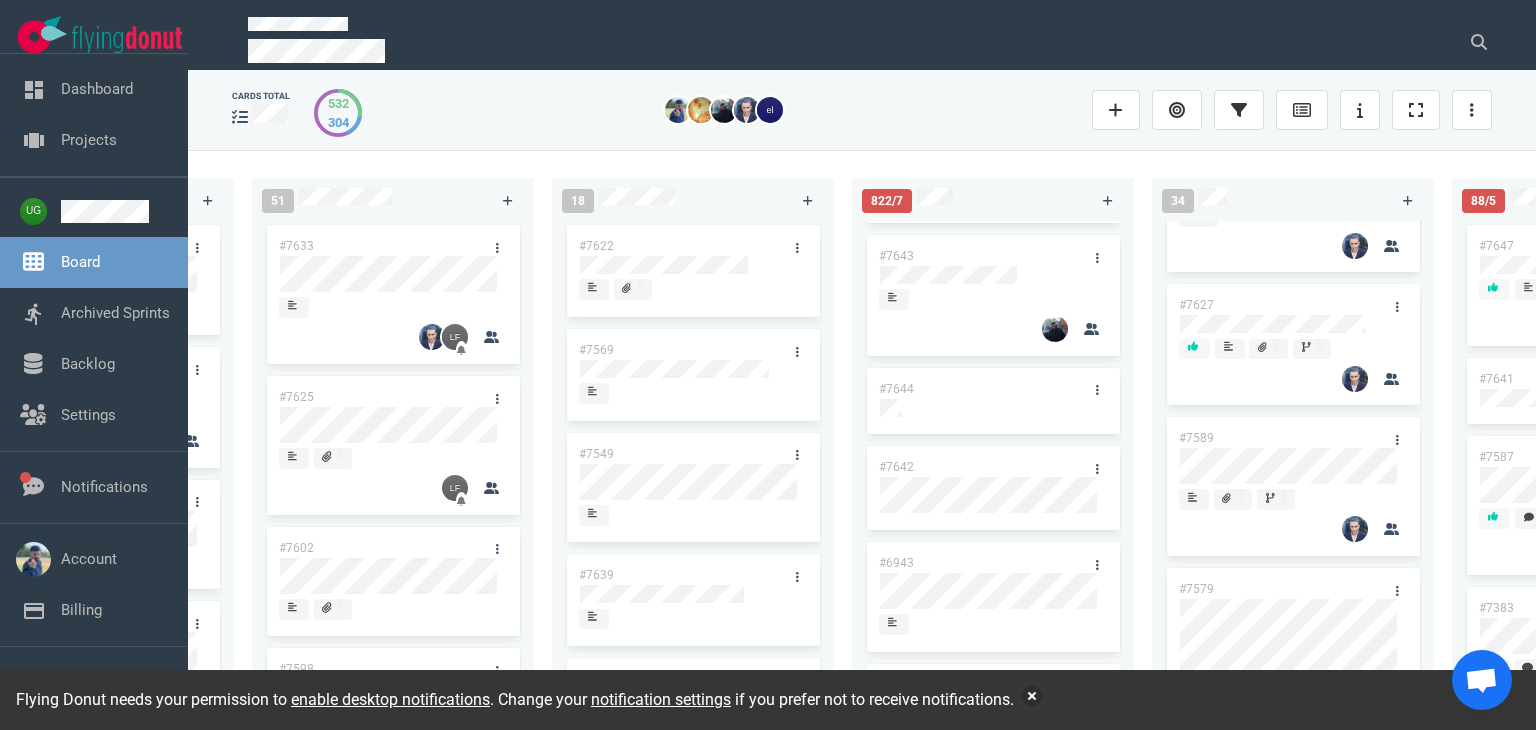click at bounding box center [993, 408] 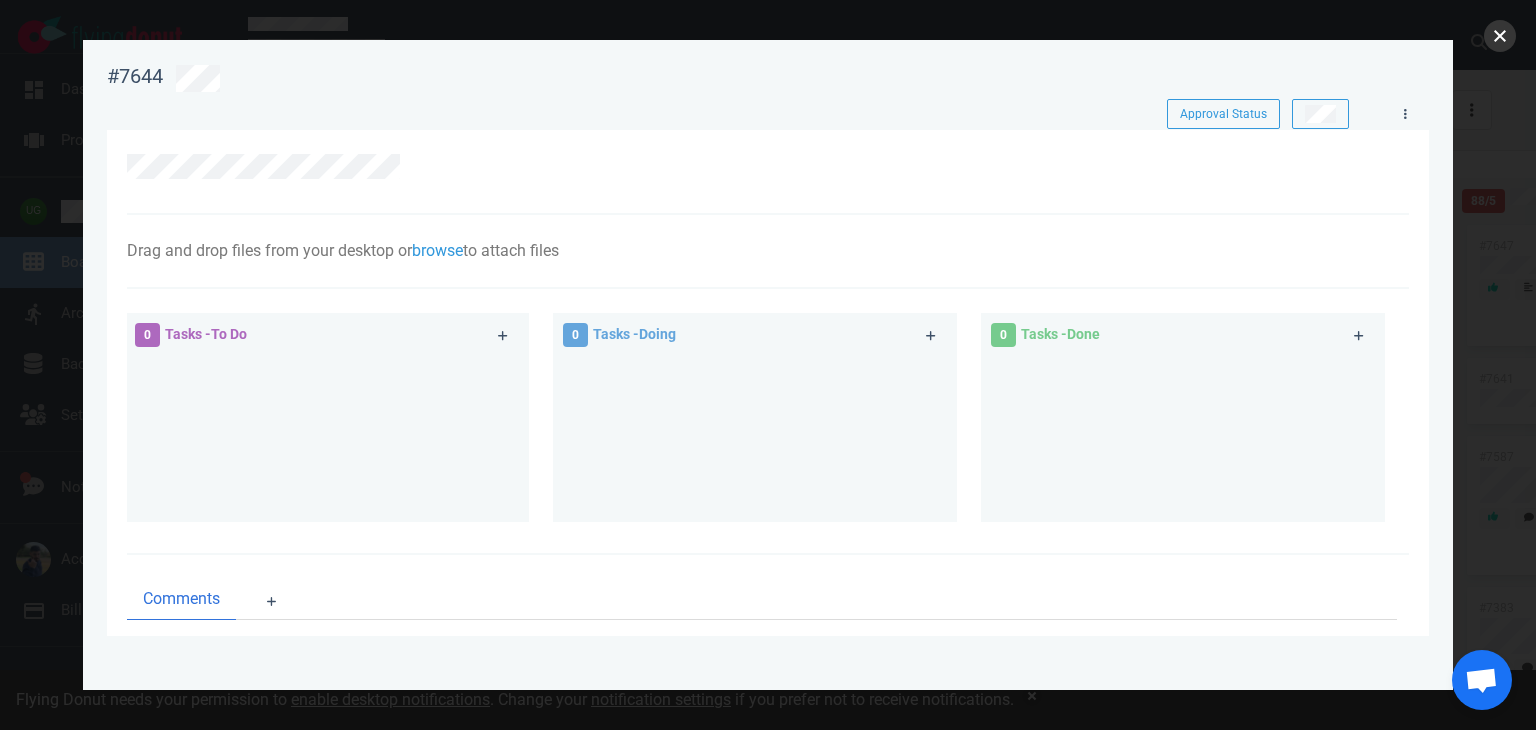 click at bounding box center [1500, 36] 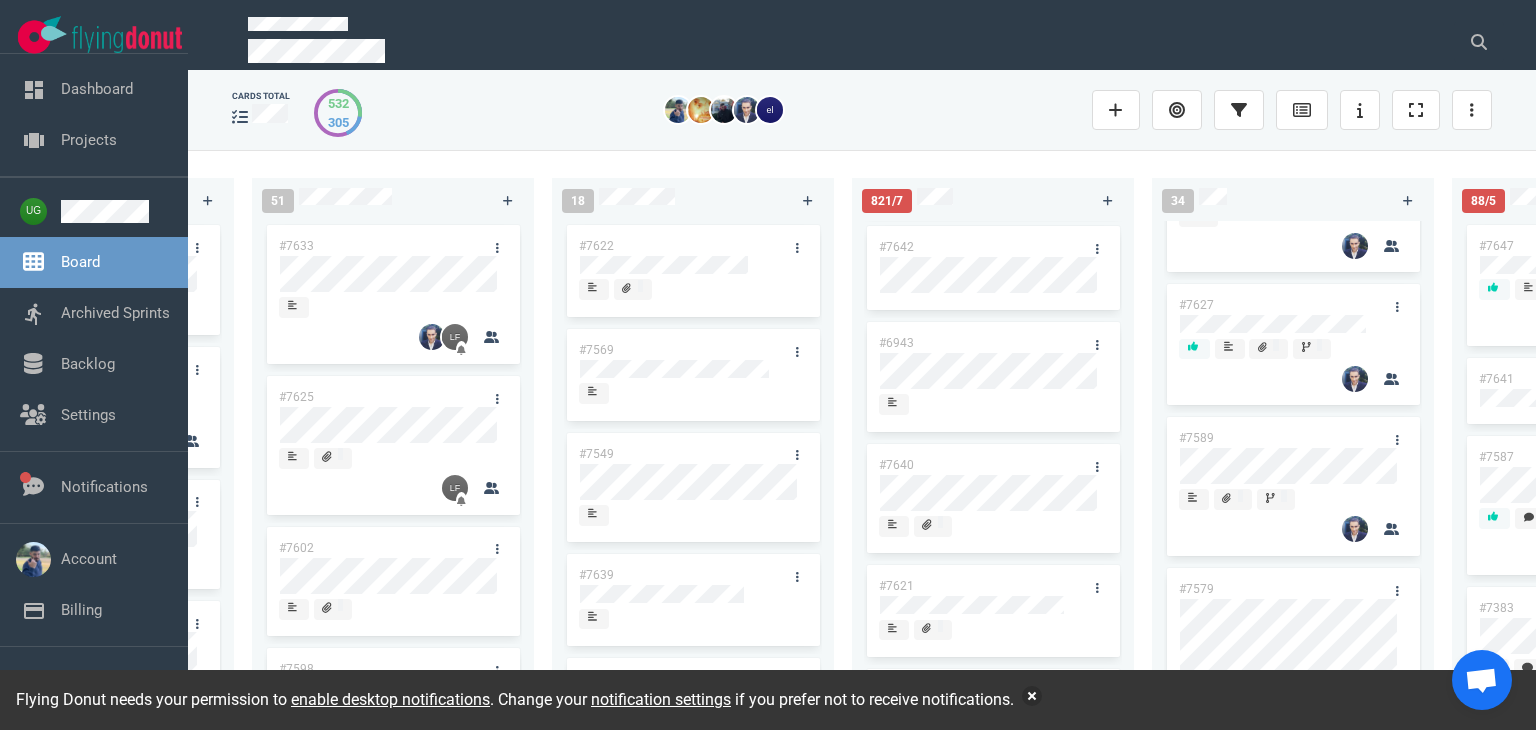scroll, scrollTop: 615, scrollLeft: 0, axis: vertical 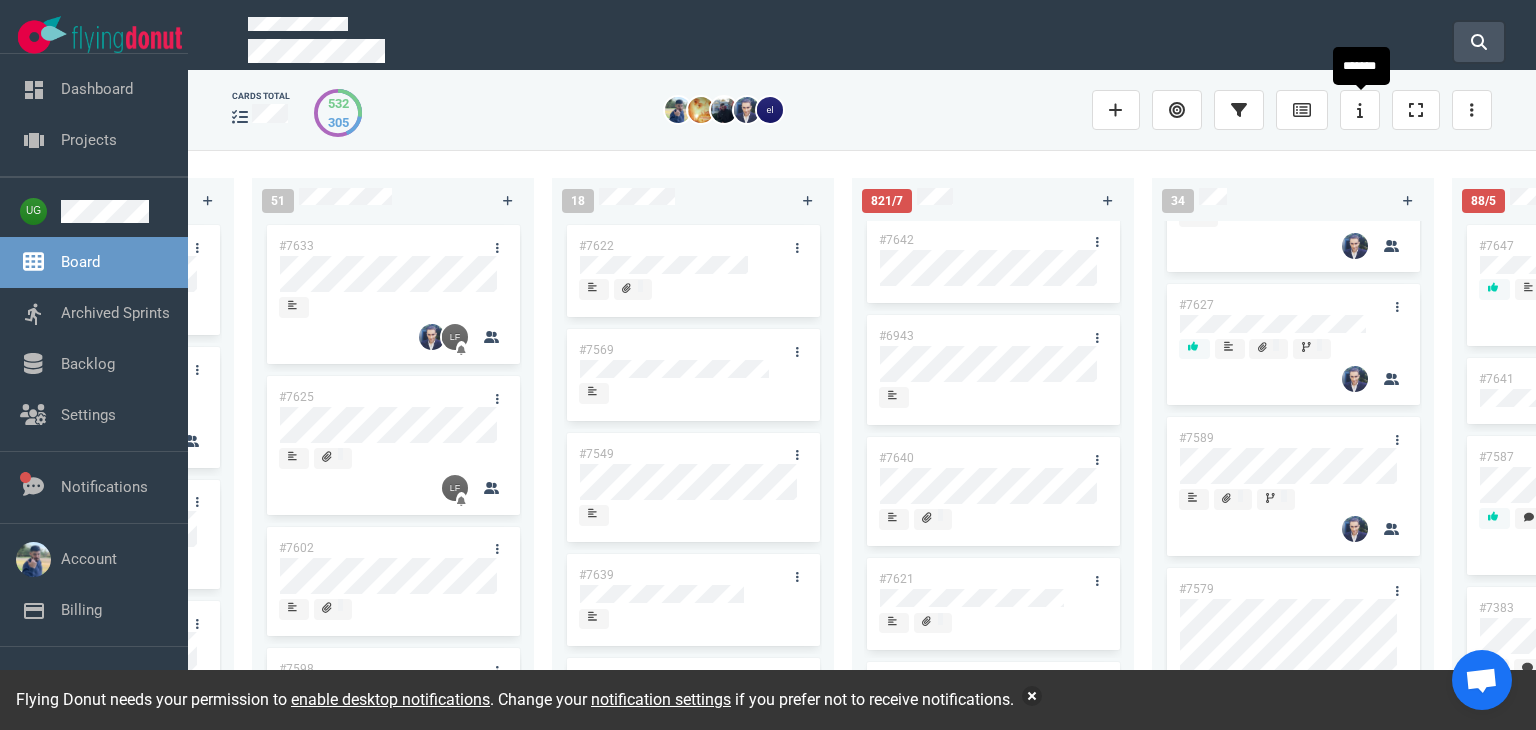 click at bounding box center (1479, 42) 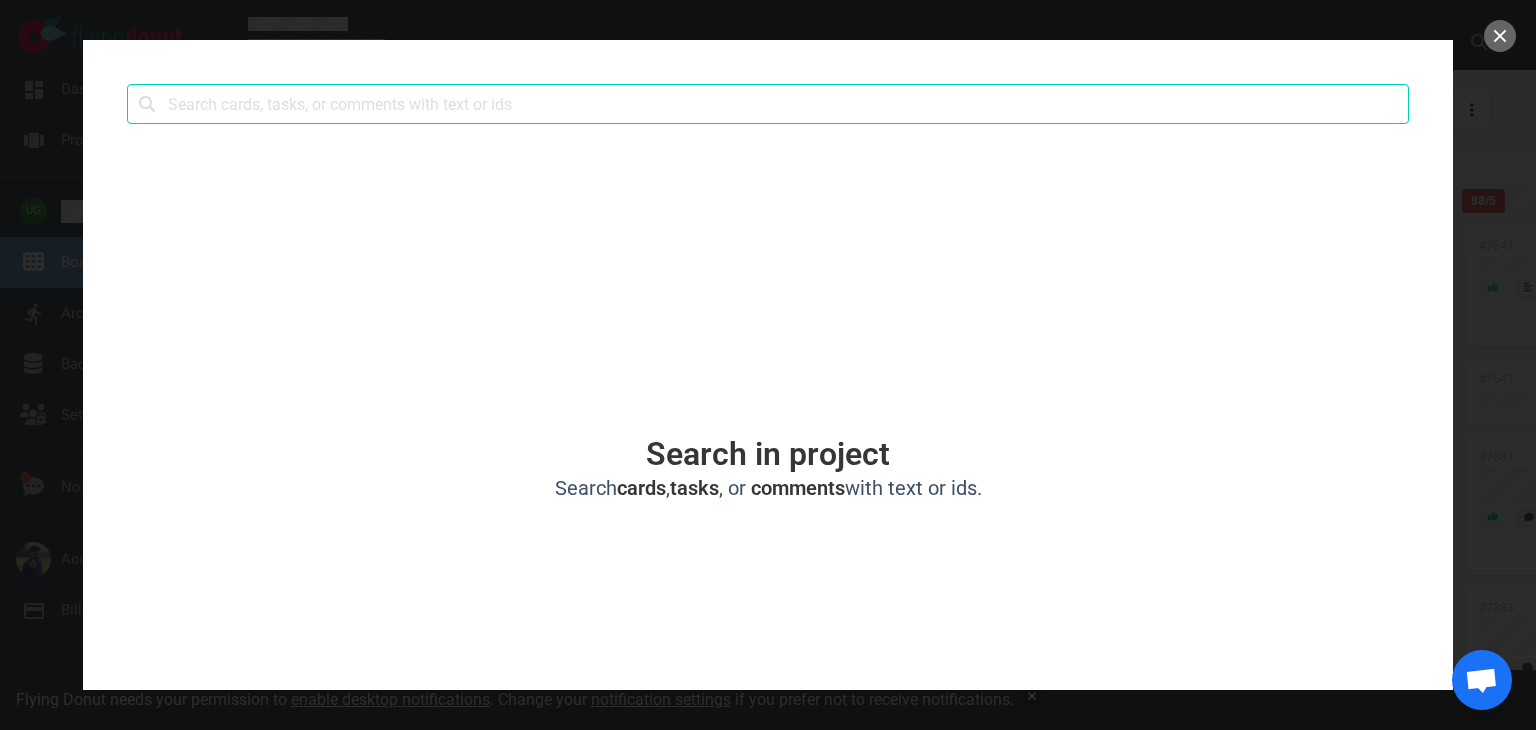 click at bounding box center (768, 104) 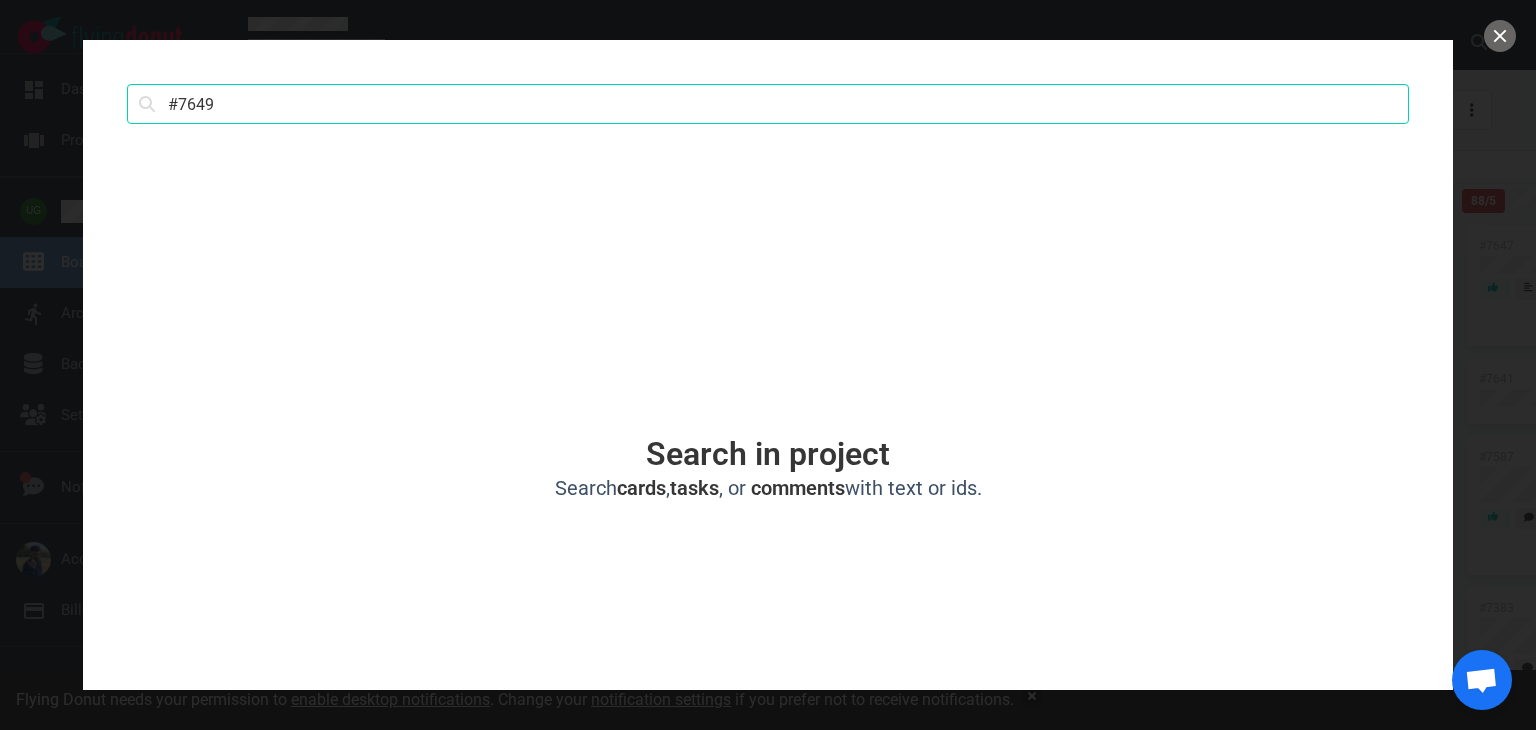 type on "#7649" 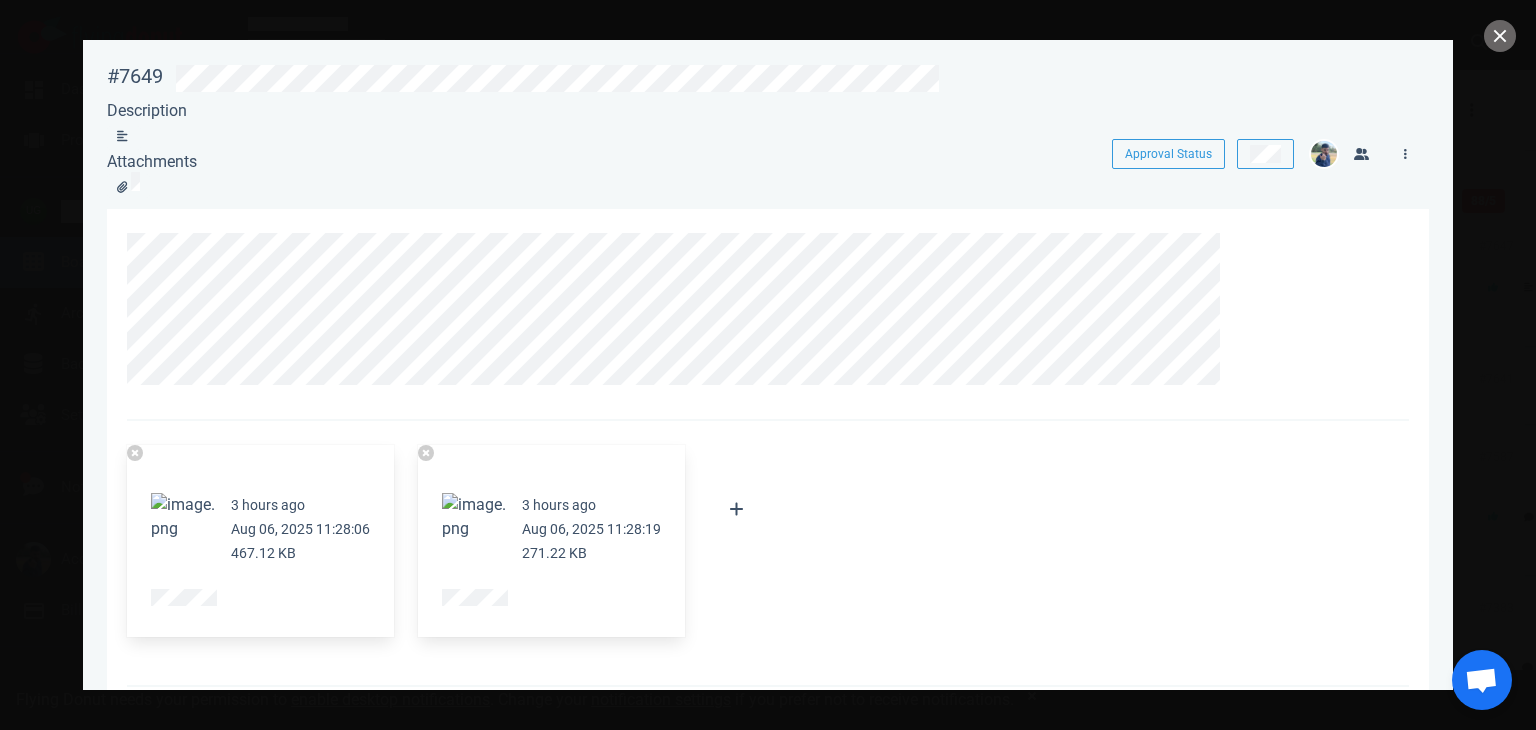 click at bounding box center (183, 525) 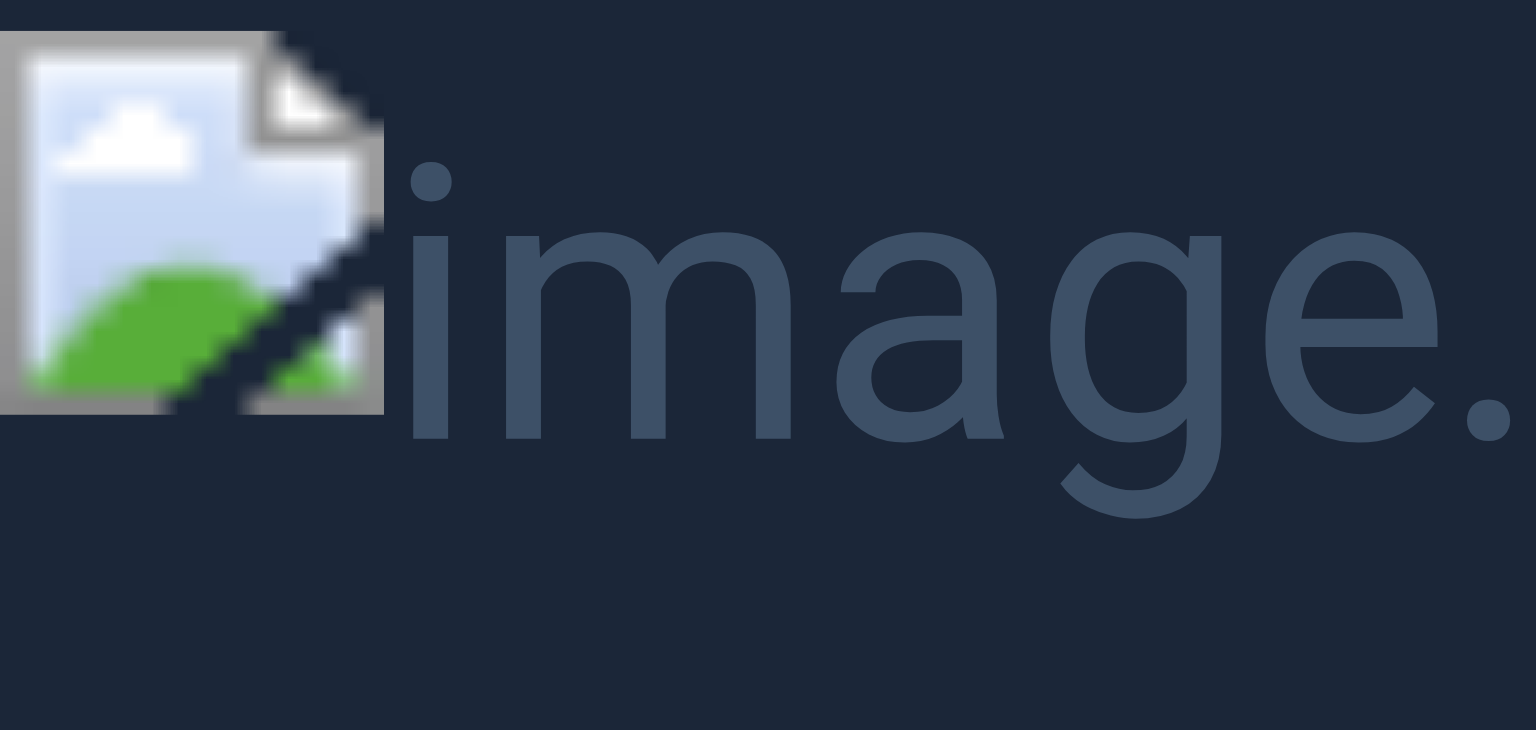 type 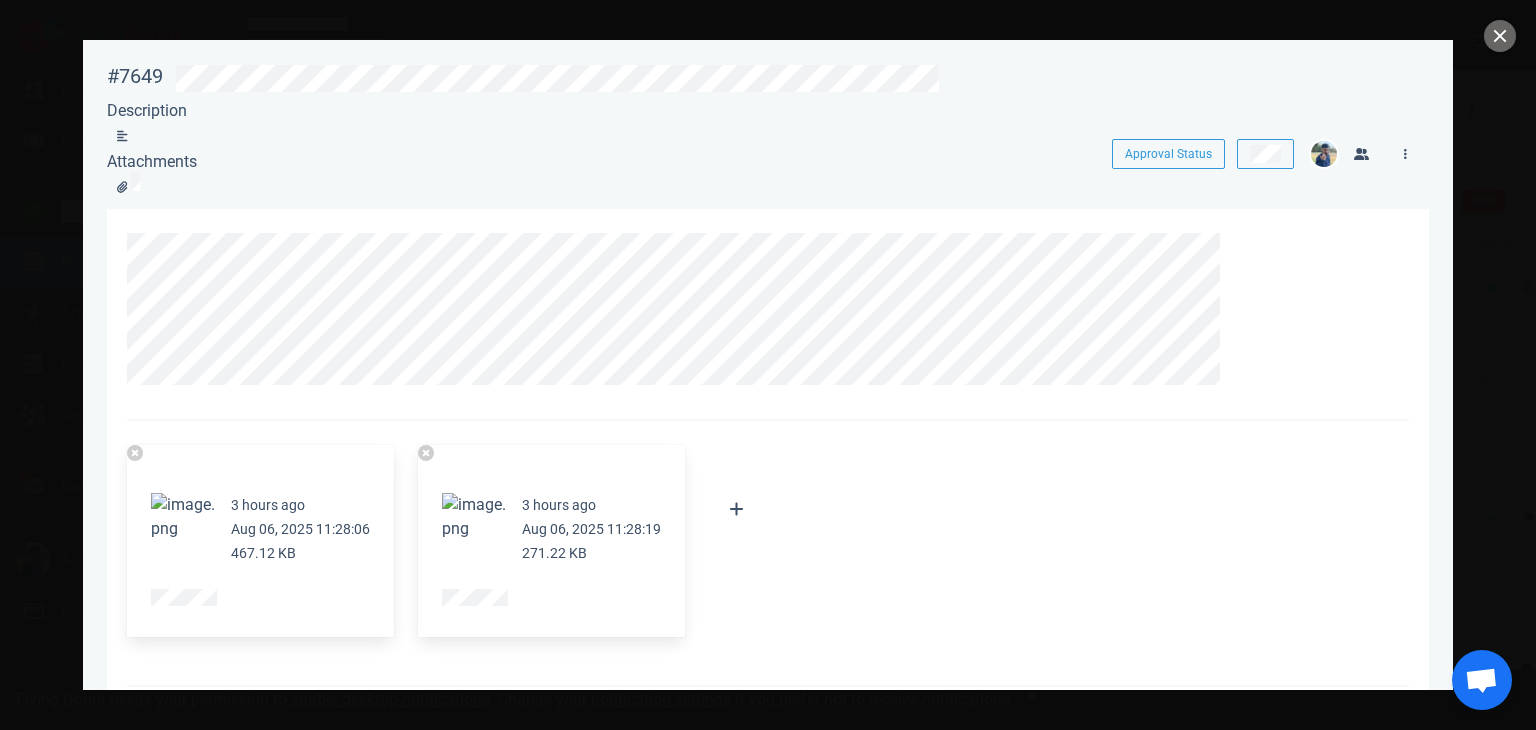 click at bounding box center [474, 517] 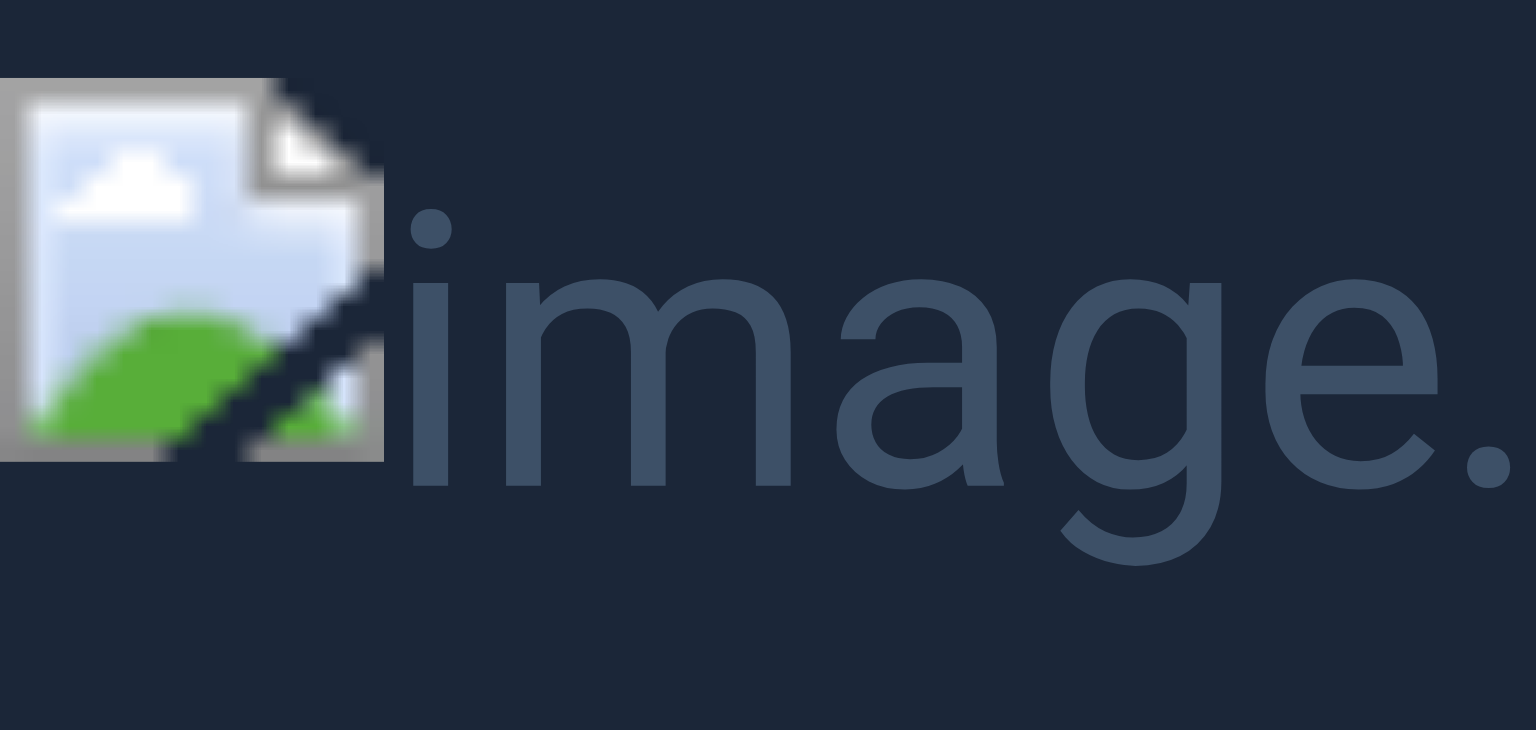 type 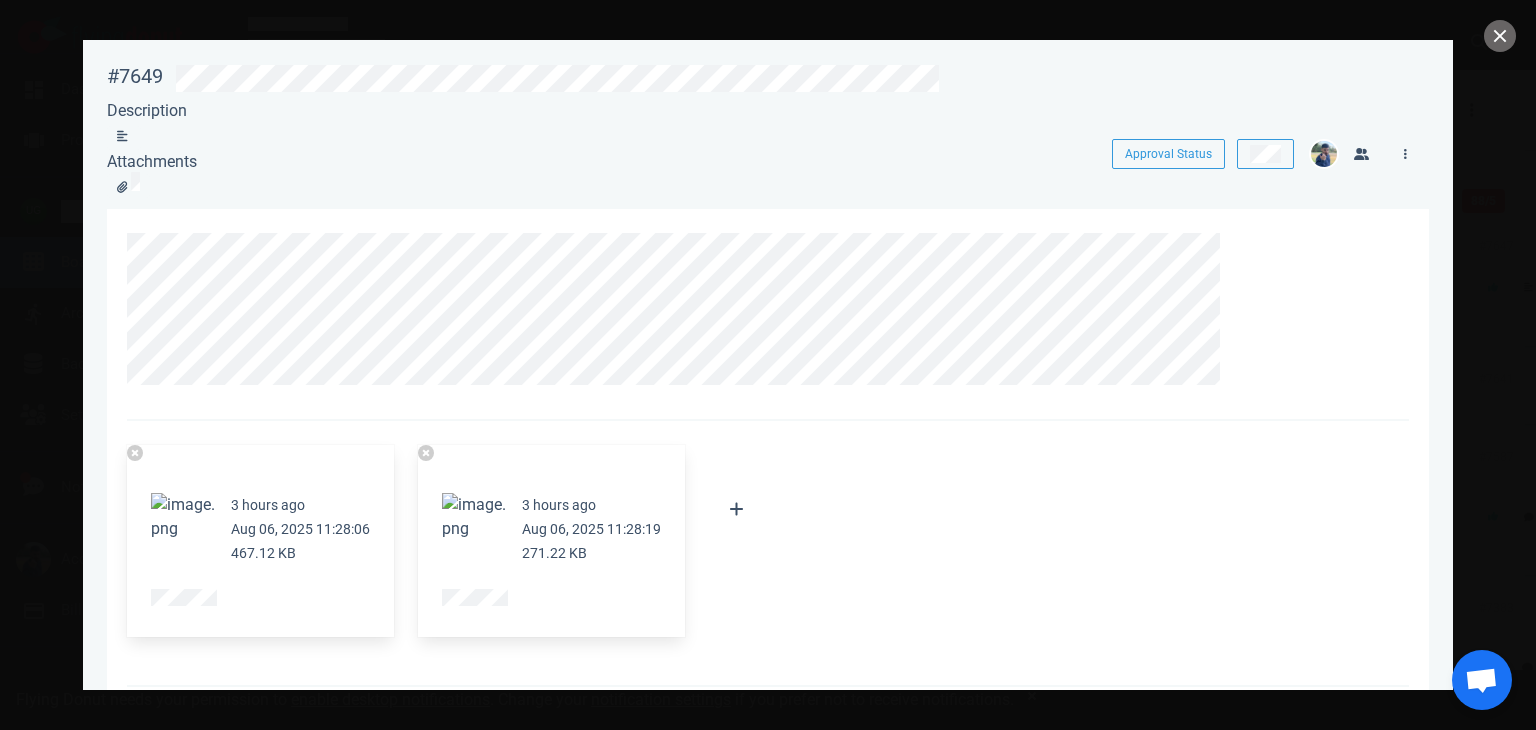 click at bounding box center [183, 517] 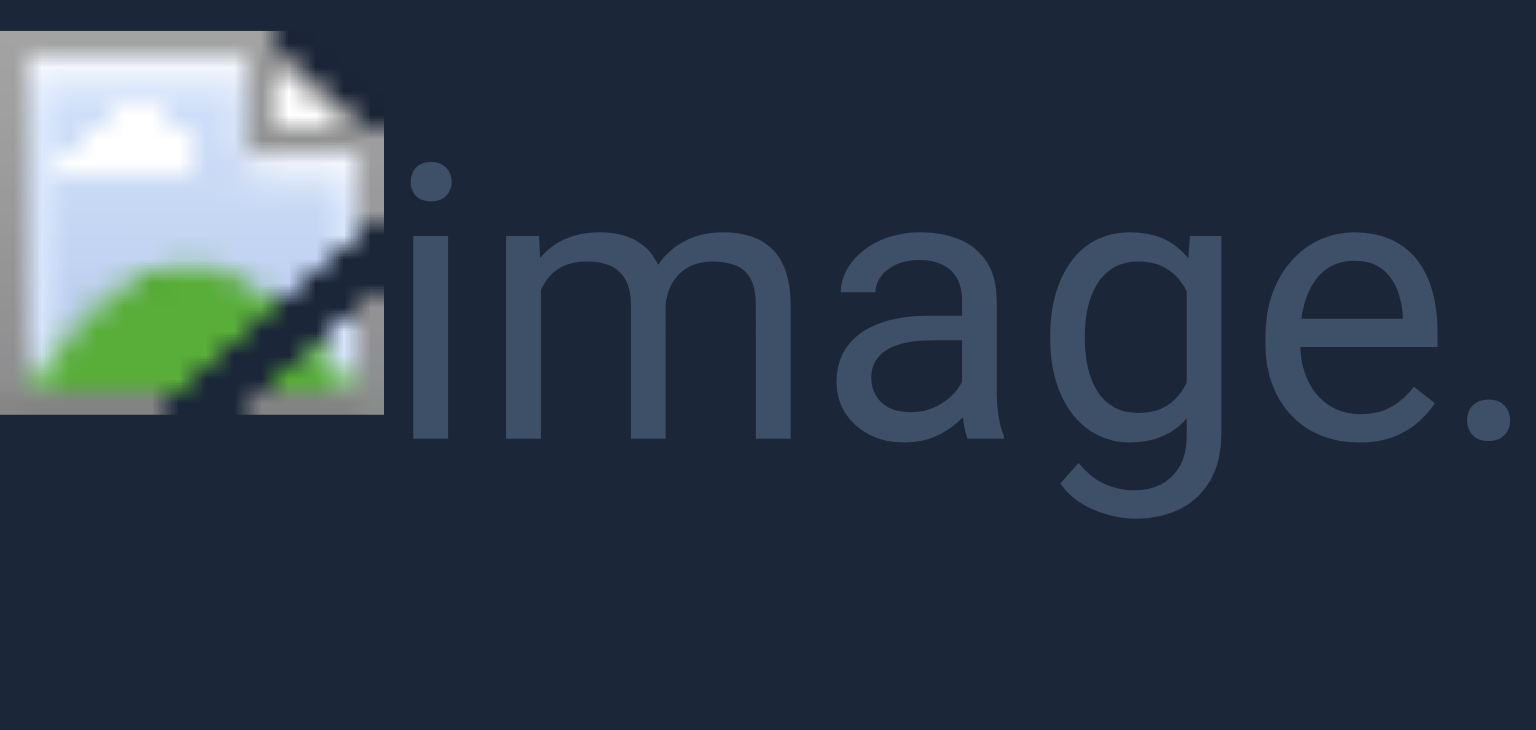 type 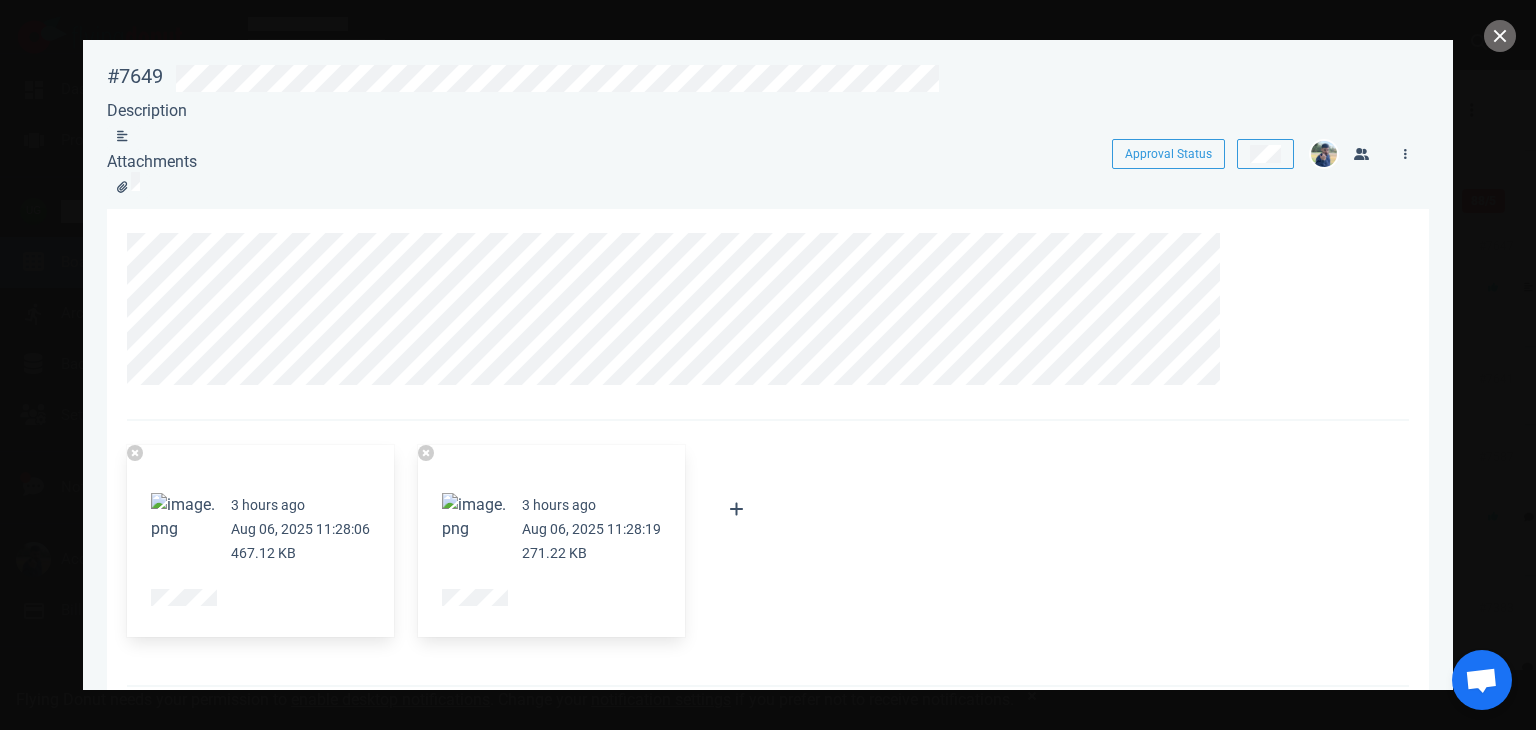 click at bounding box center [183, 517] 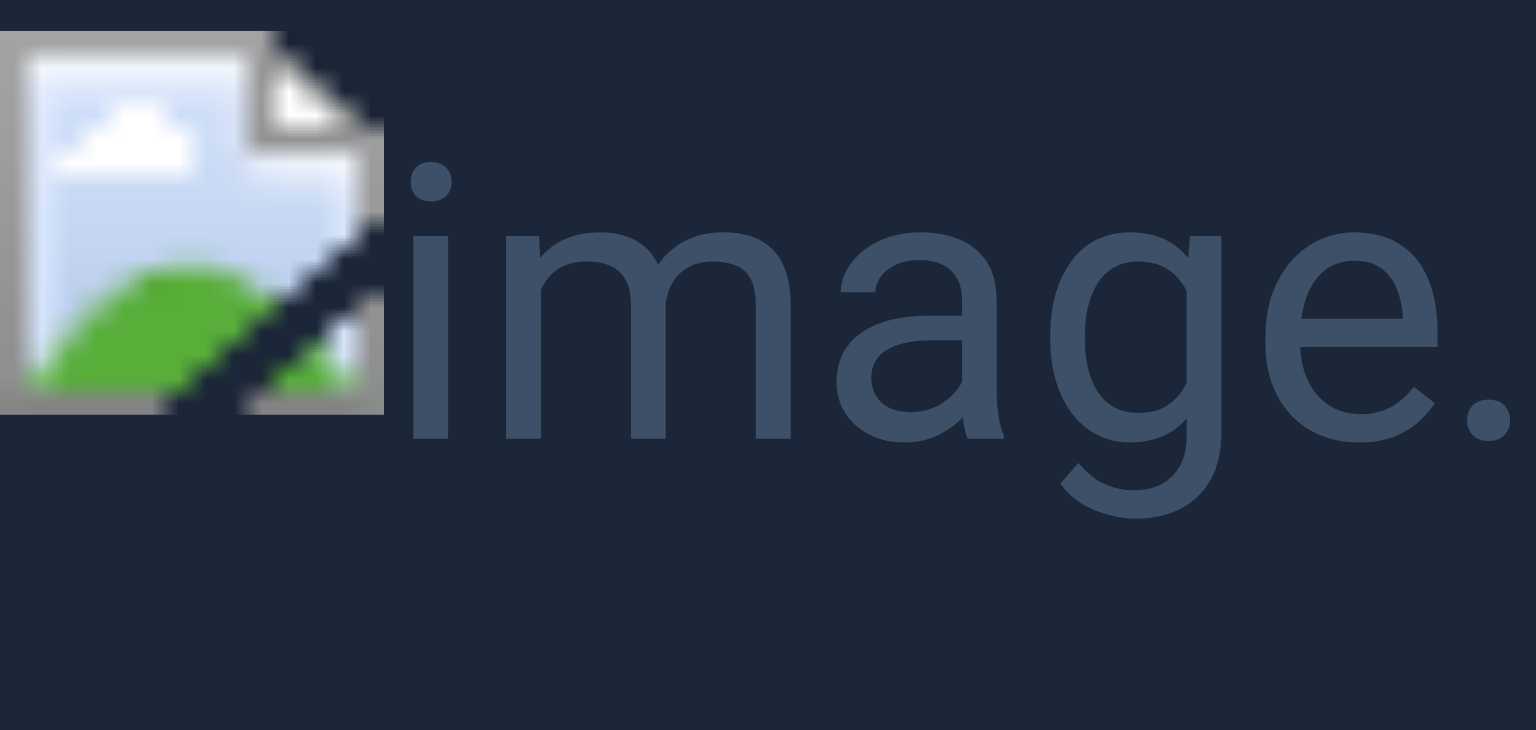 type 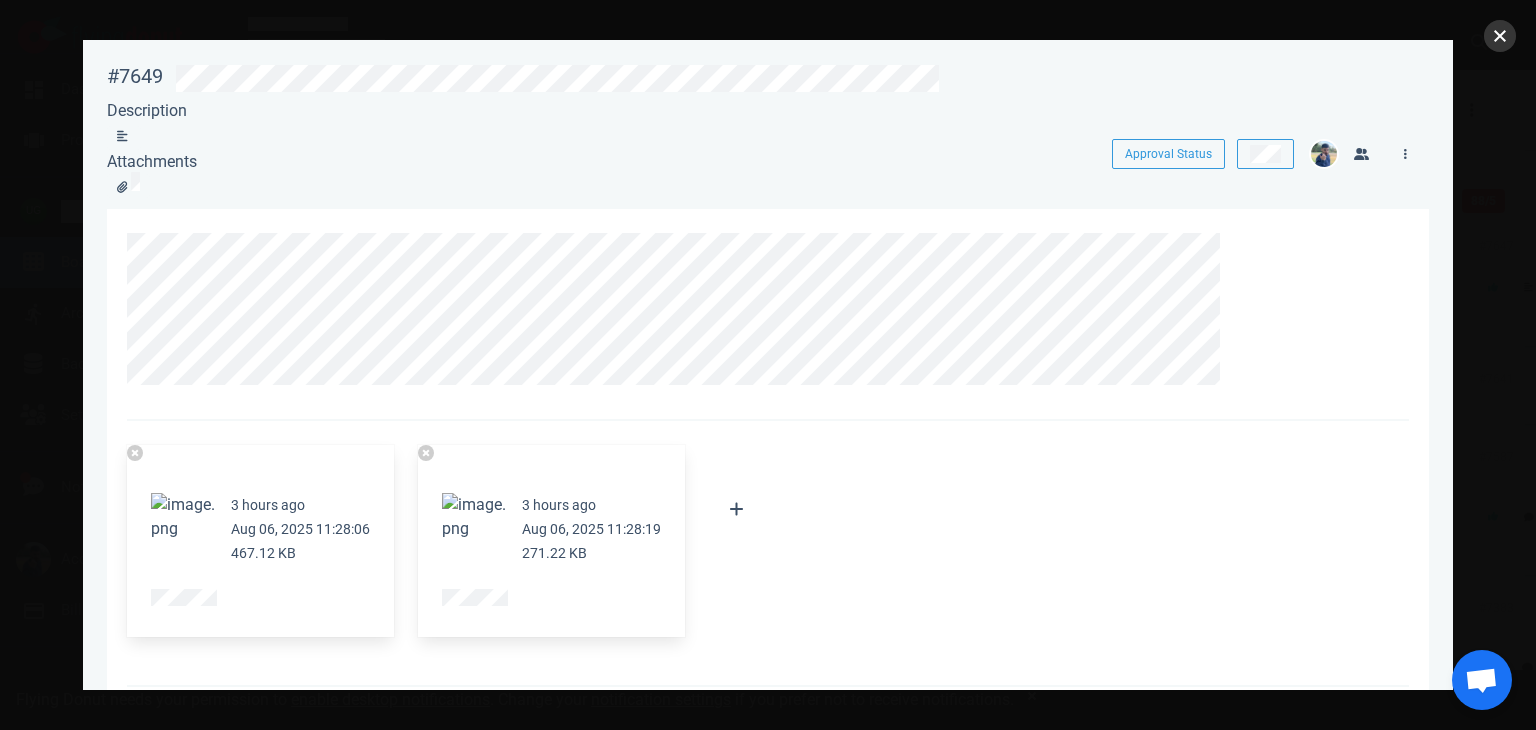 click at bounding box center [1500, 36] 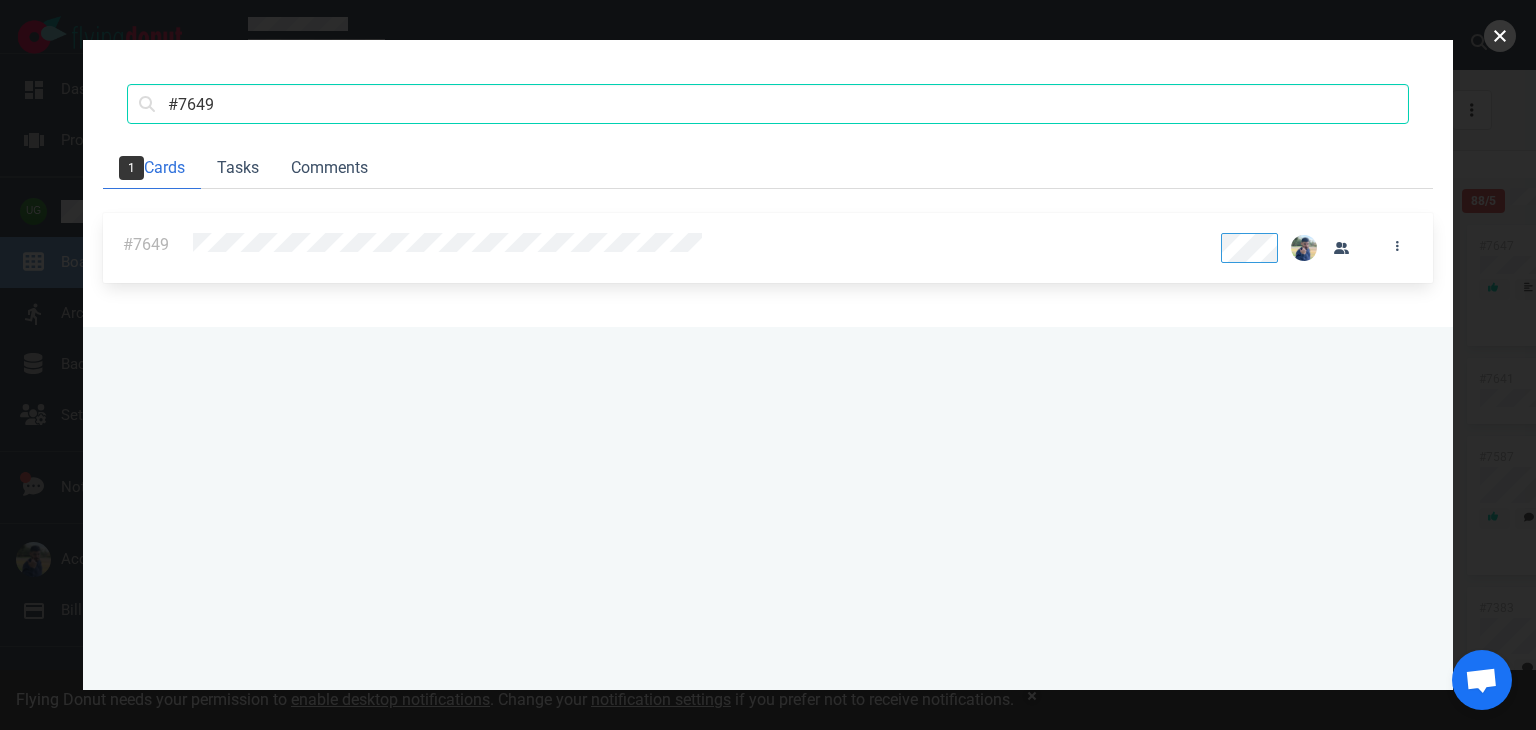 click at bounding box center [1500, 36] 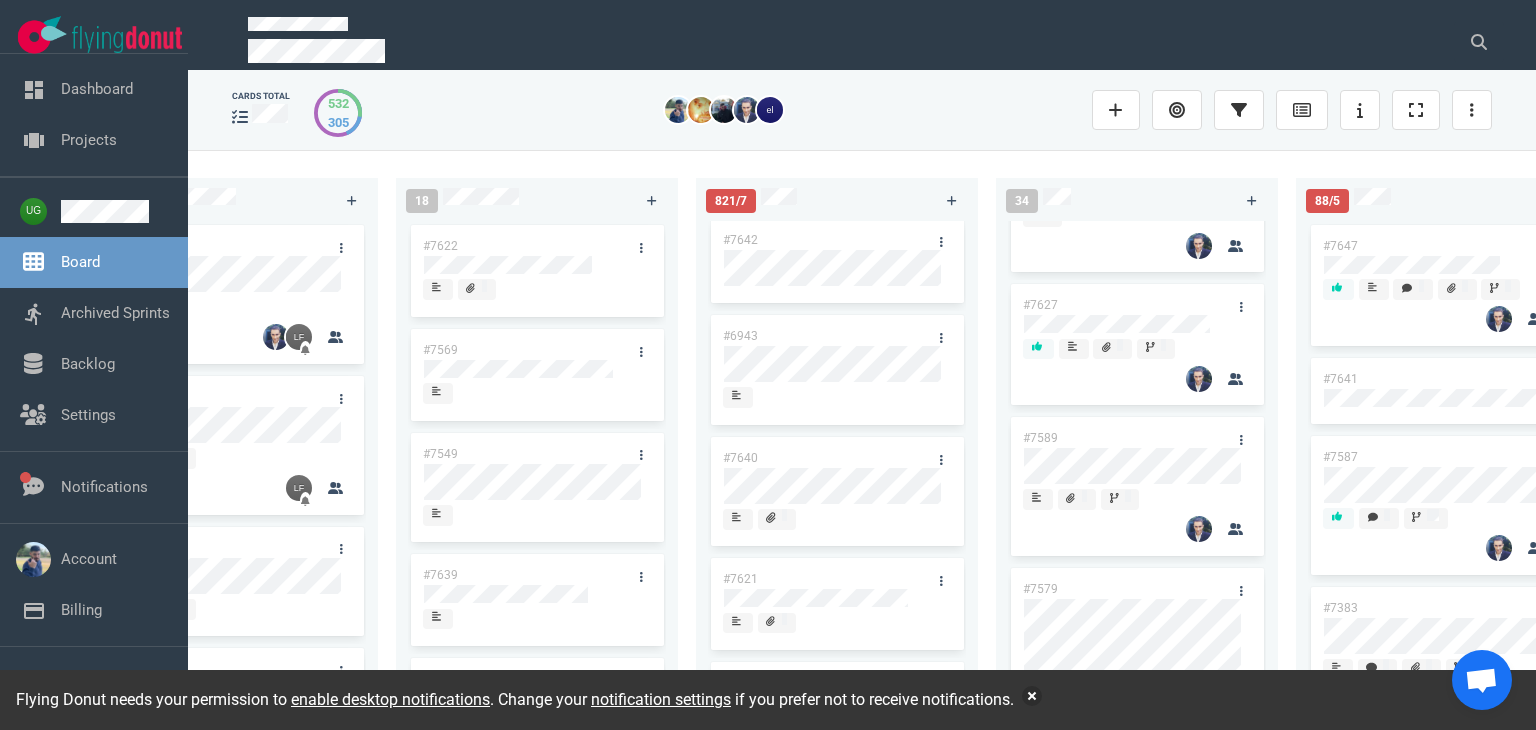 scroll, scrollTop: 0, scrollLeft: 412, axis: horizontal 